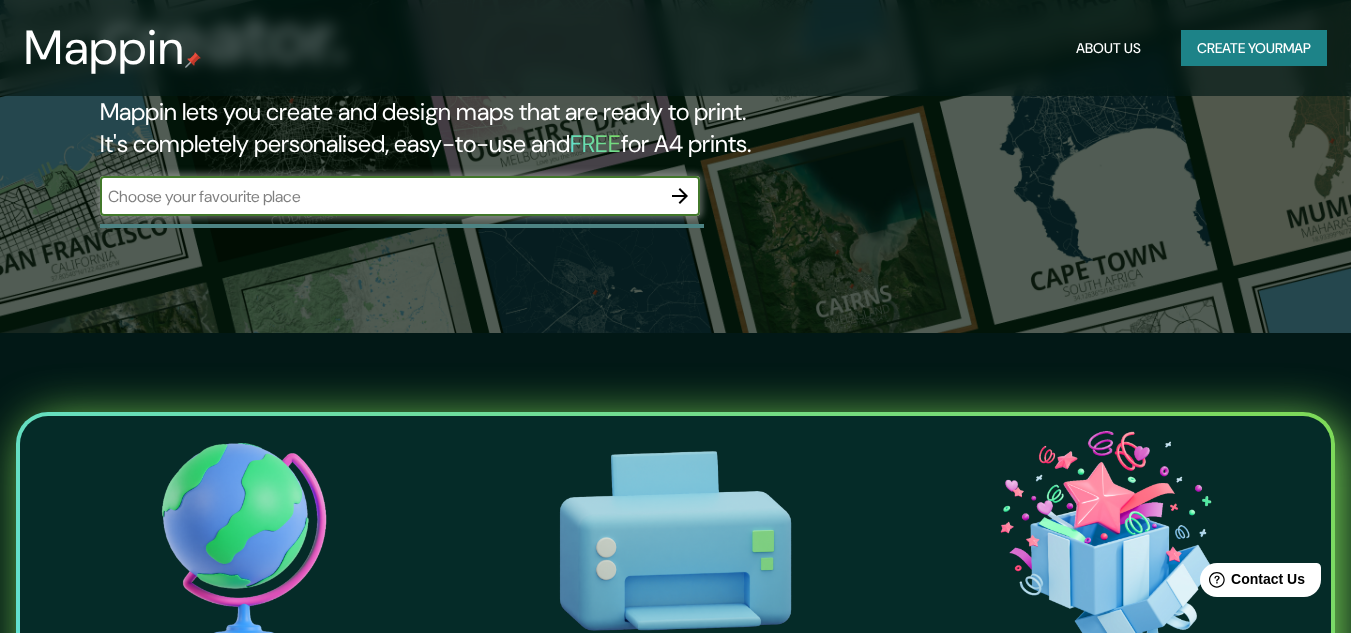 scroll, scrollTop: 100, scrollLeft: 0, axis: vertical 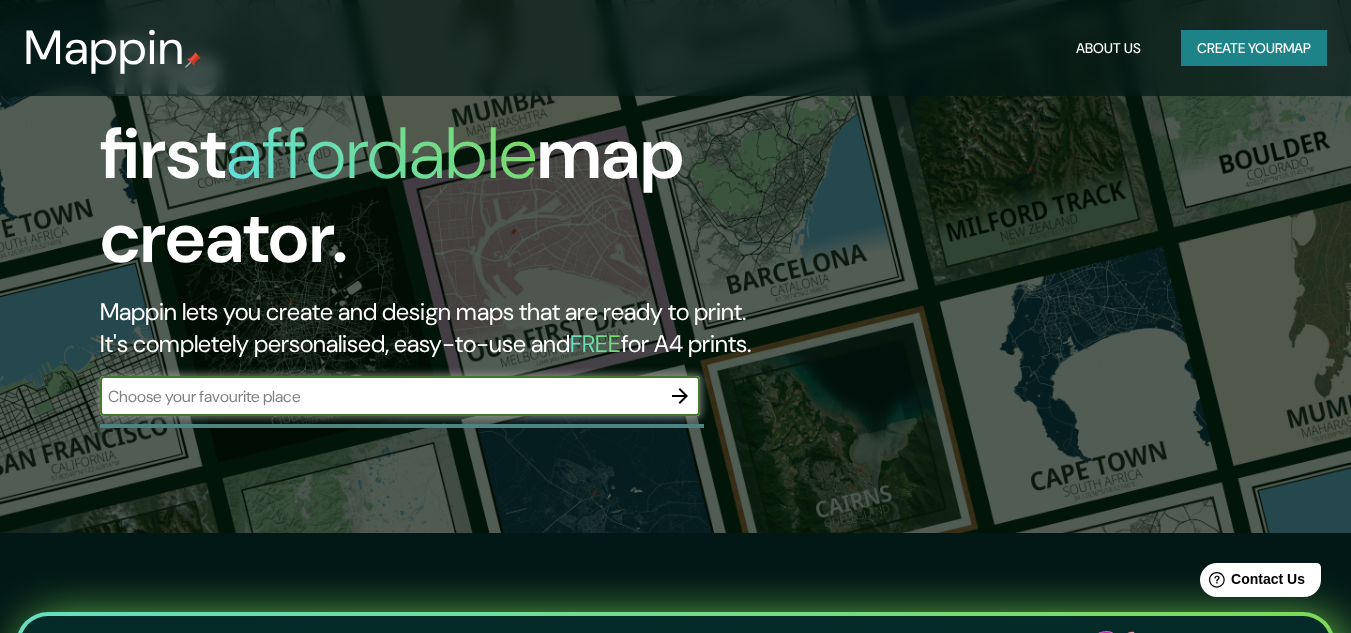 click at bounding box center (380, 396) 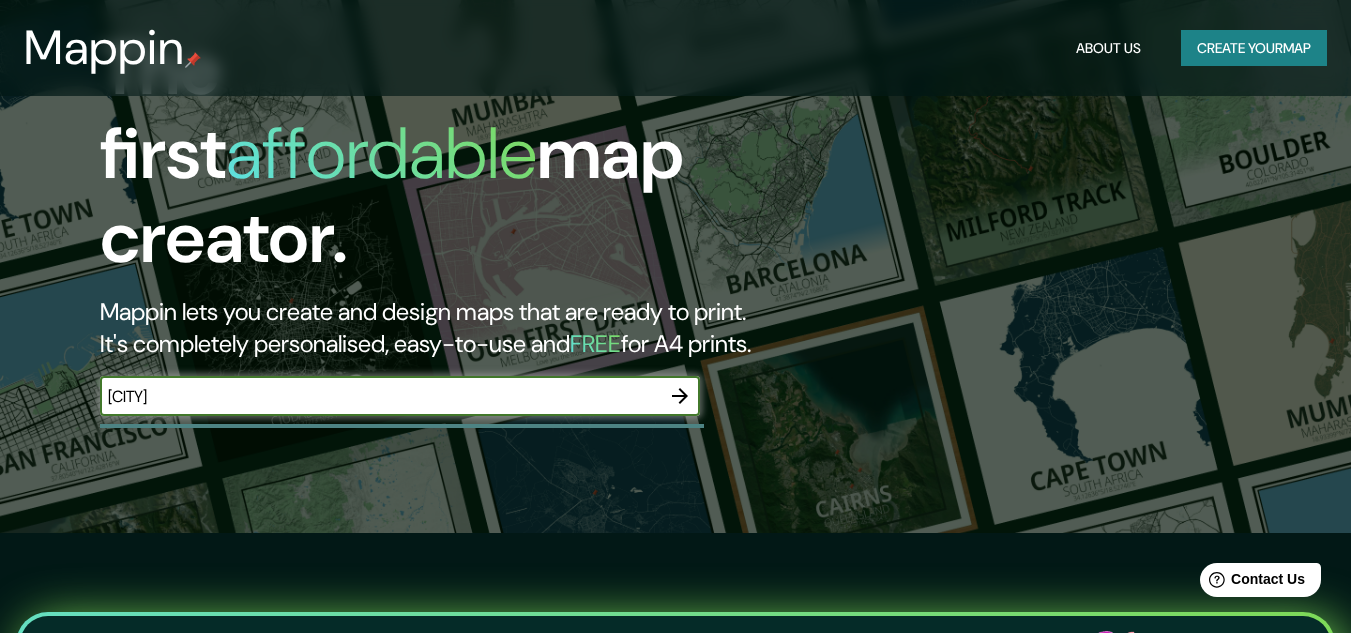 type on "[CITY]" 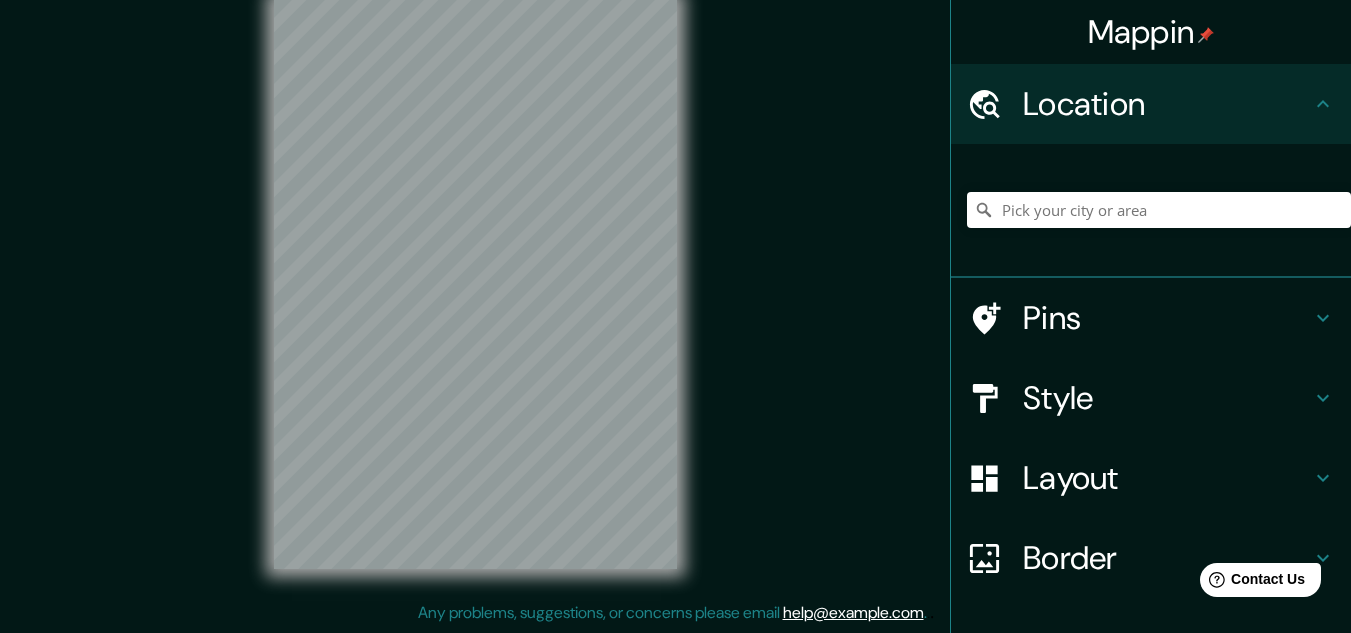 scroll, scrollTop: 0, scrollLeft: 0, axis: both 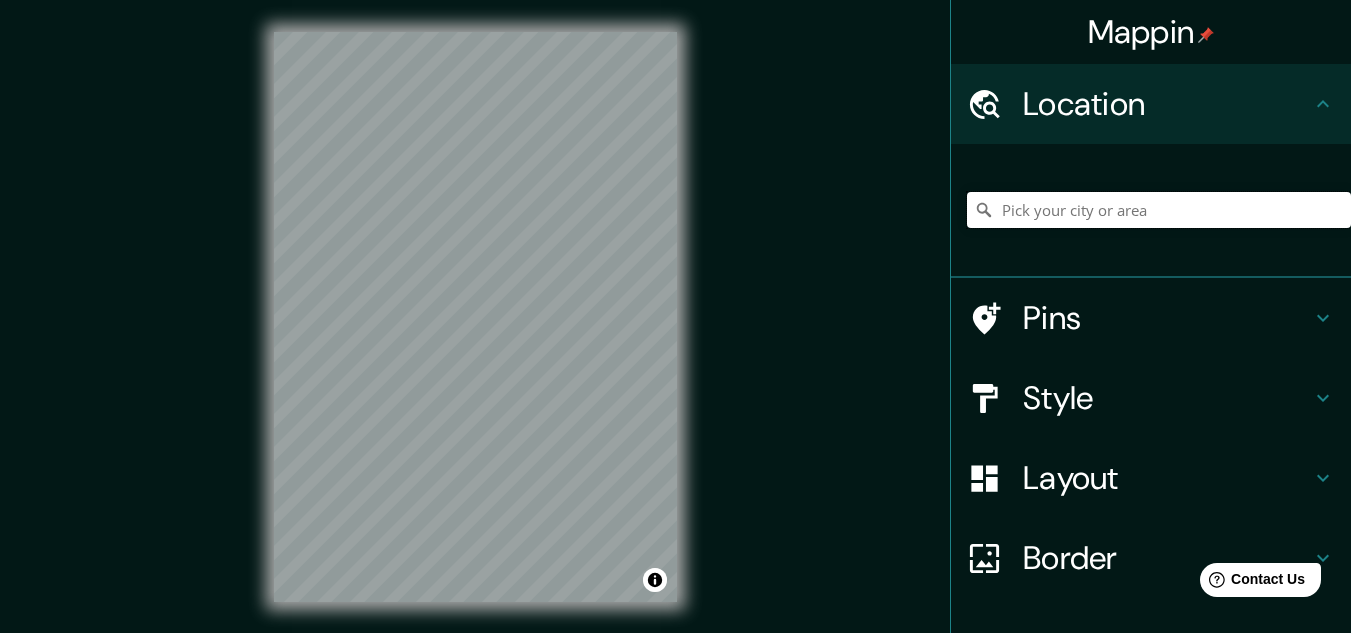 click at bounding box center [1159, 210] 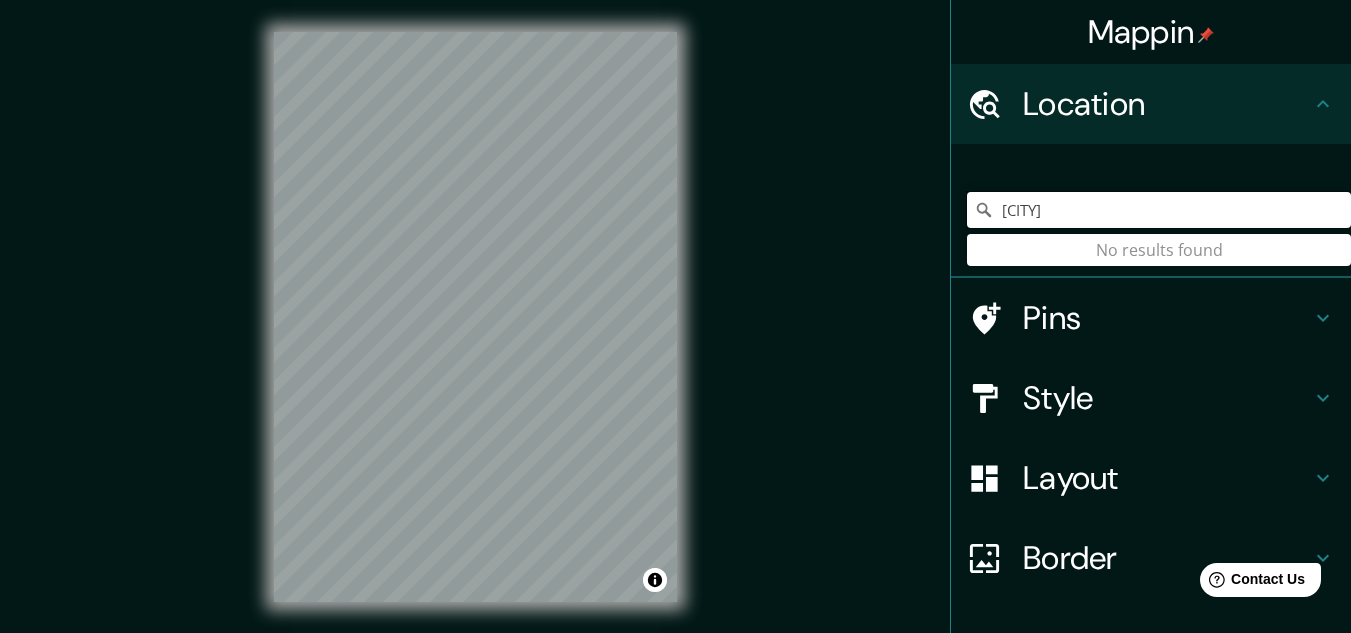type on "[CITY]" 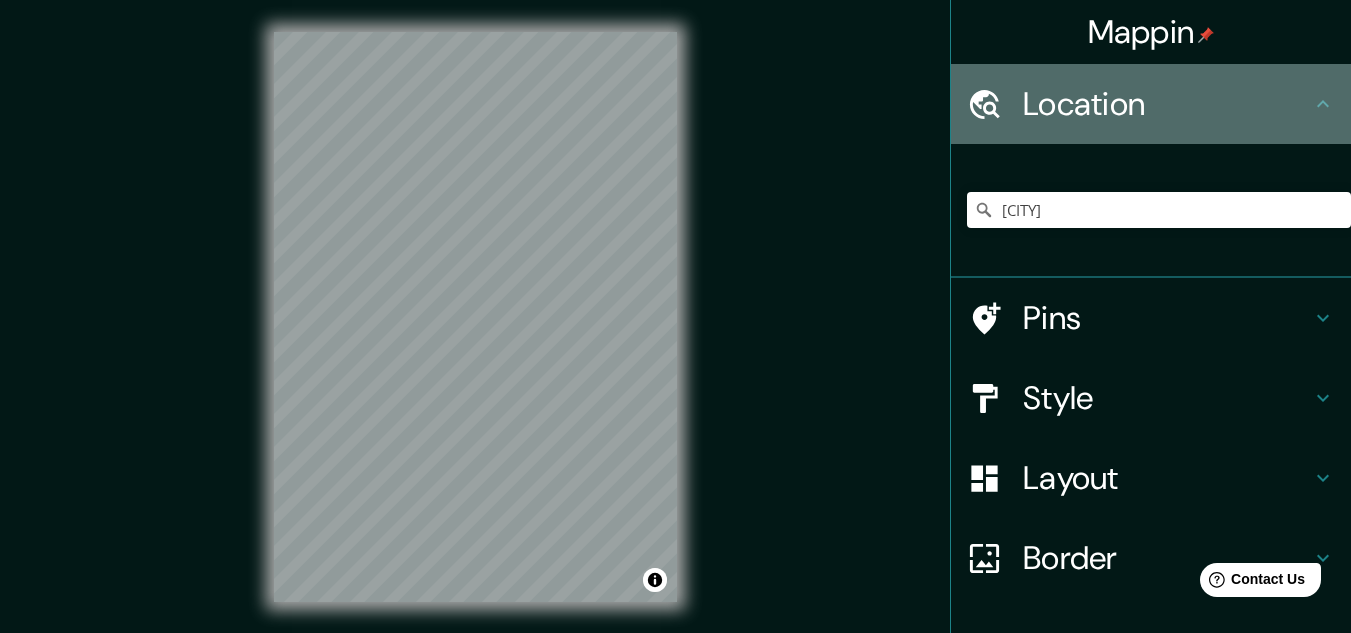 click at bounding box center (995, 104) 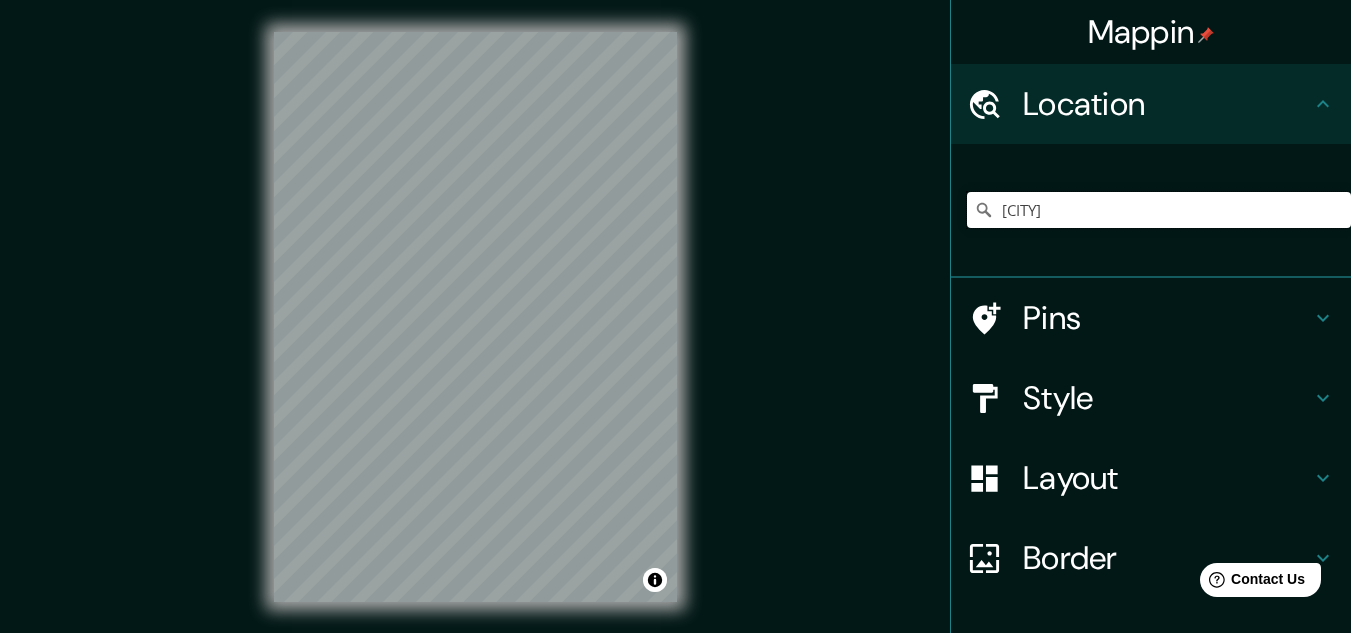 click on "[CITY]" at bounding box center (1159, 210) 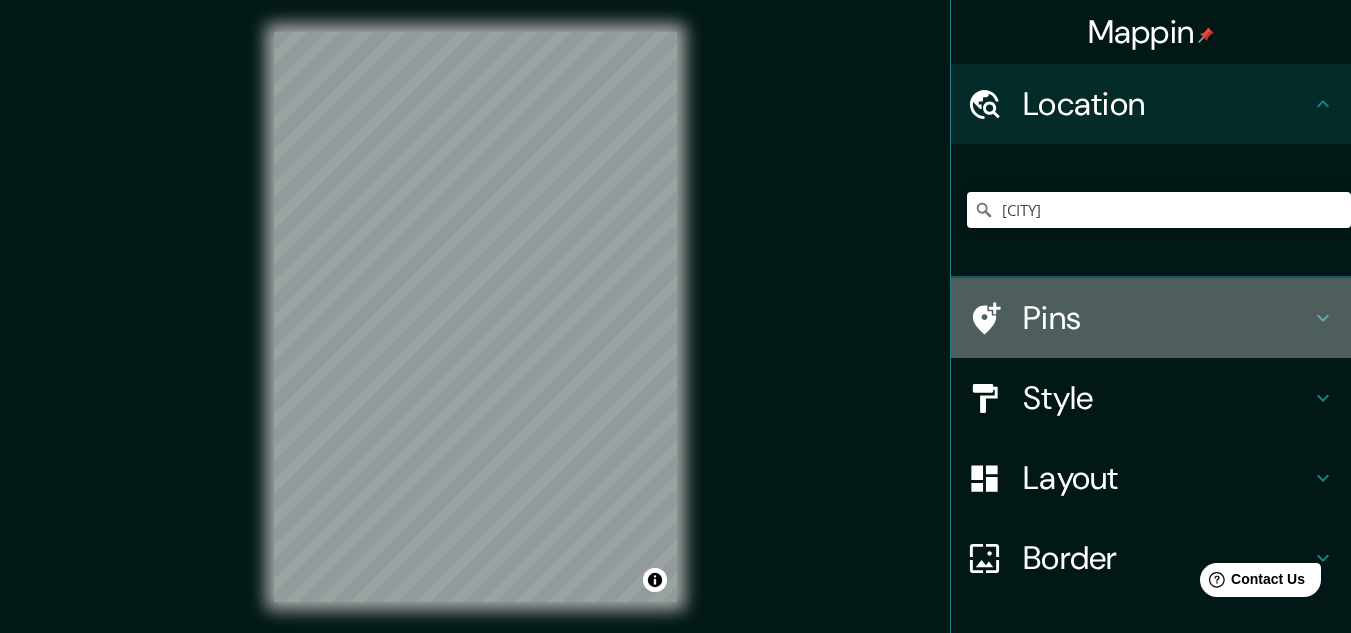 click on "Pins" at bounding box center (1167, 318) 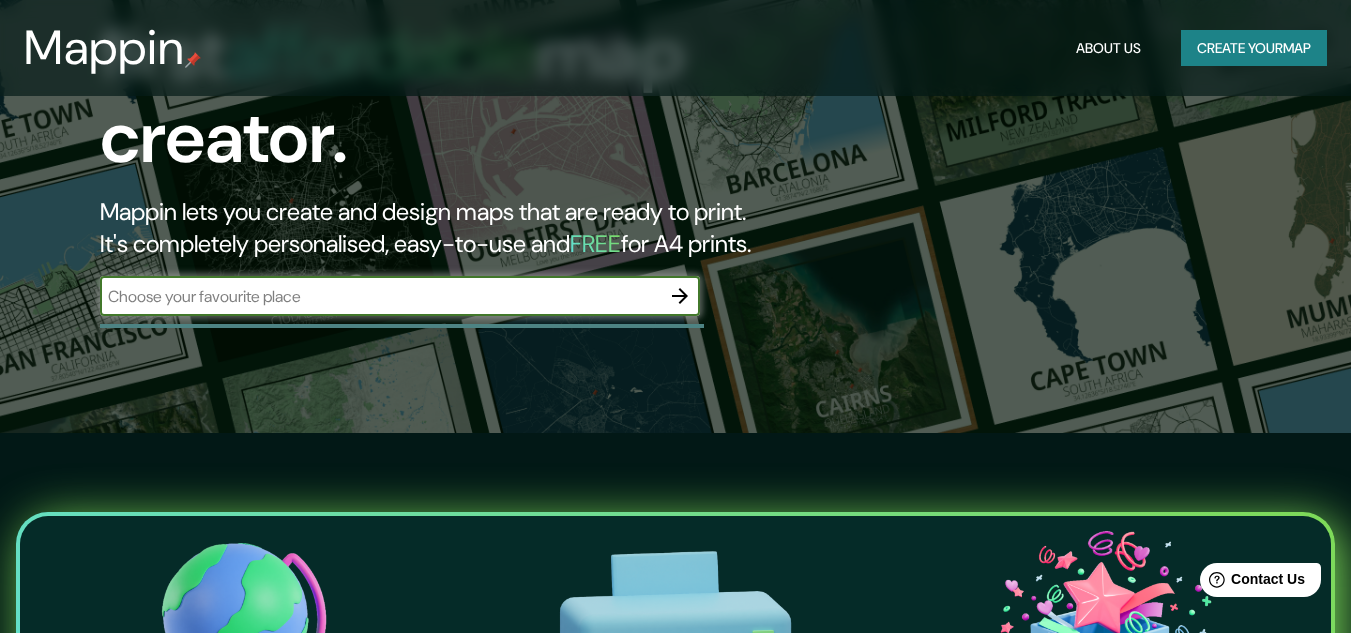 scroll, scrollTop: 0, scrollLeft: 0, axis: both 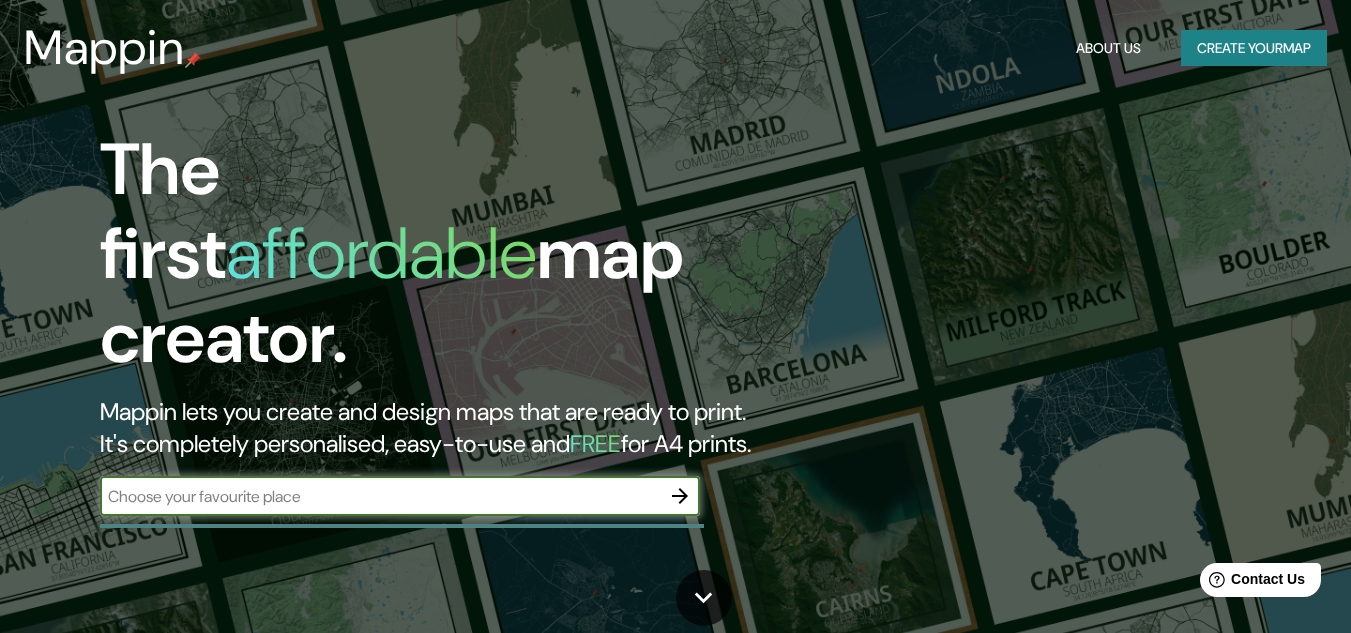 click at bounding box center (380, 496) 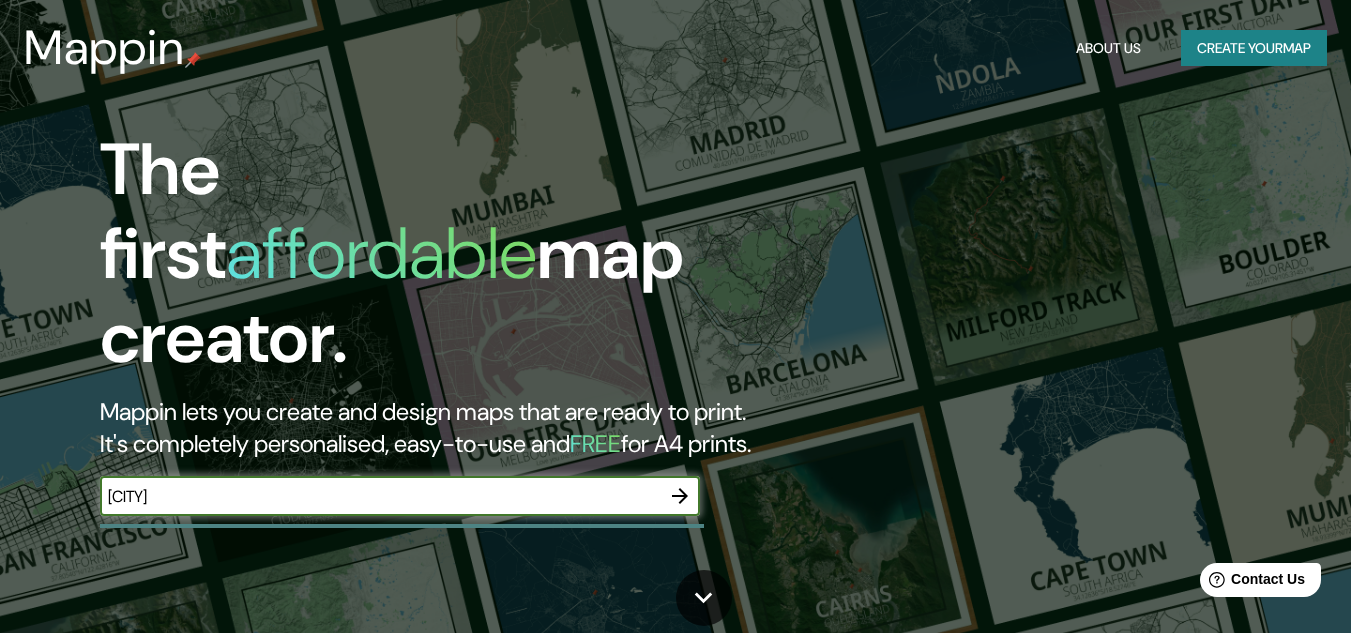 type on "[CITY]" 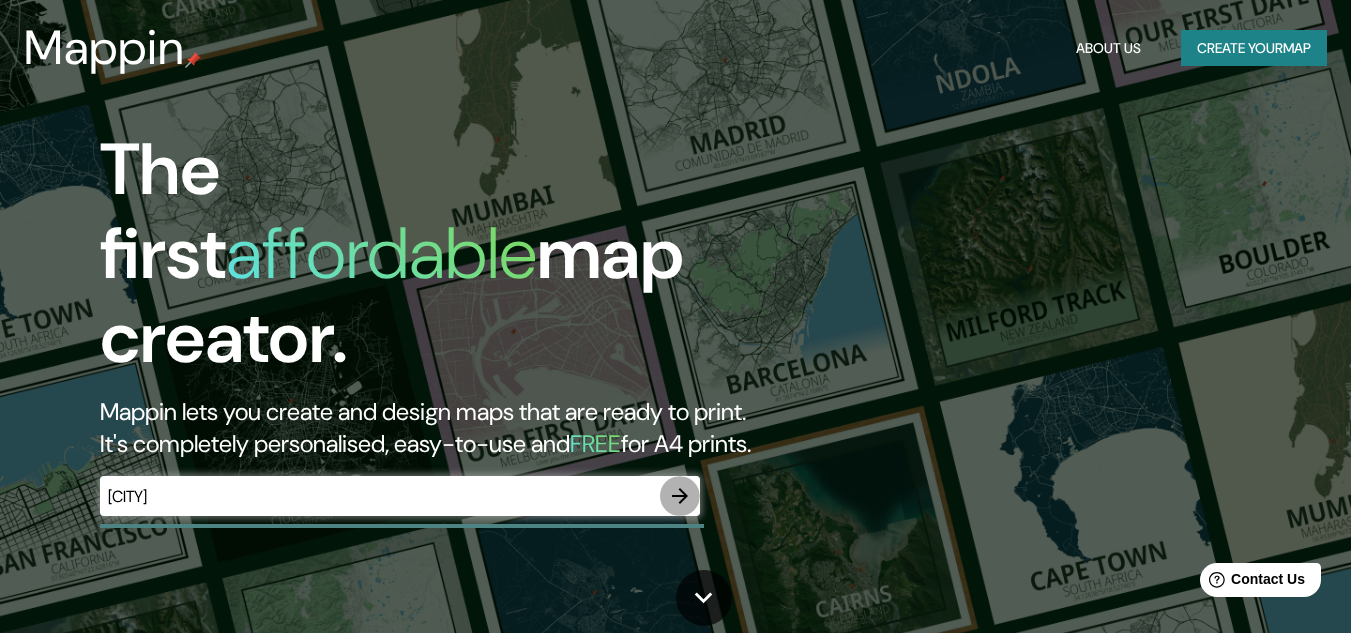 click 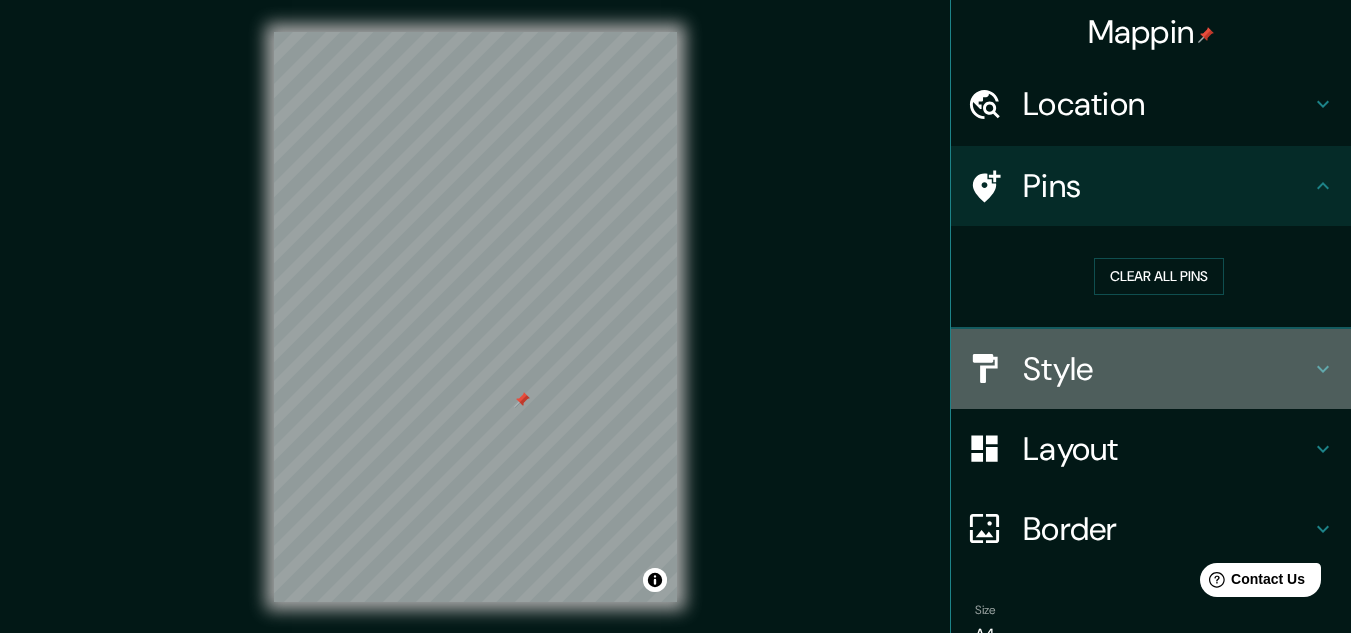 click on "Style" at bounding box center [1167, 369] 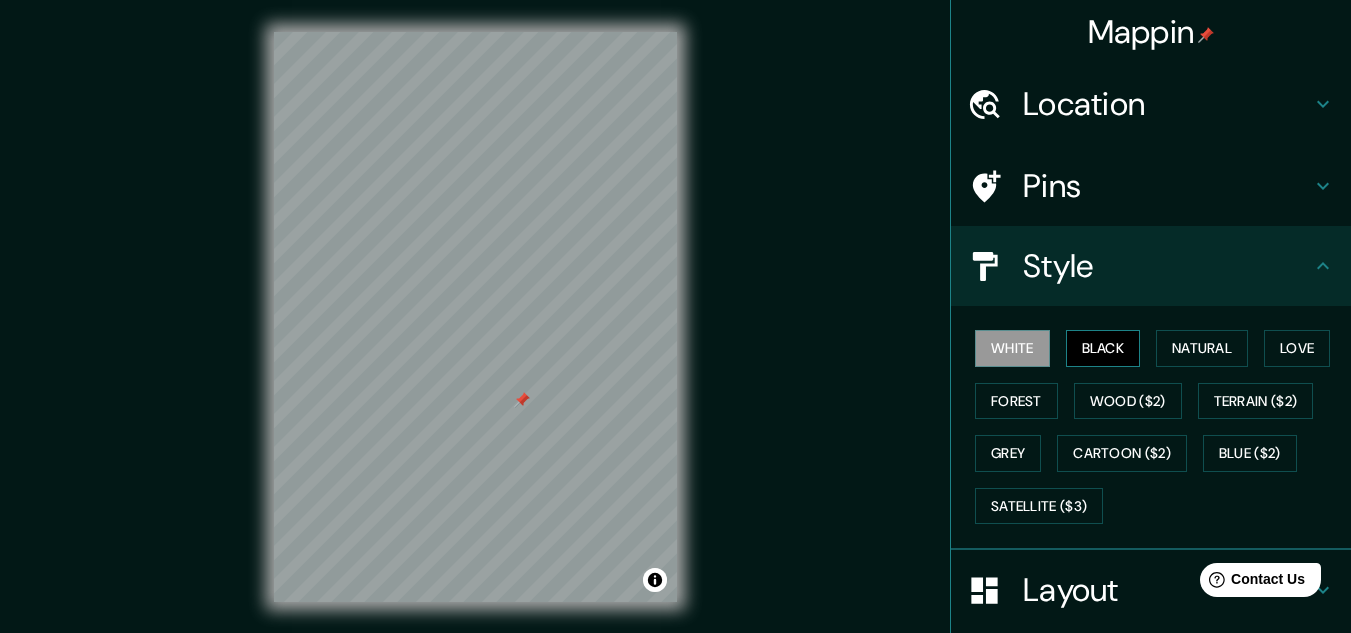 click on "Black" at bounding box center (1103, 348) 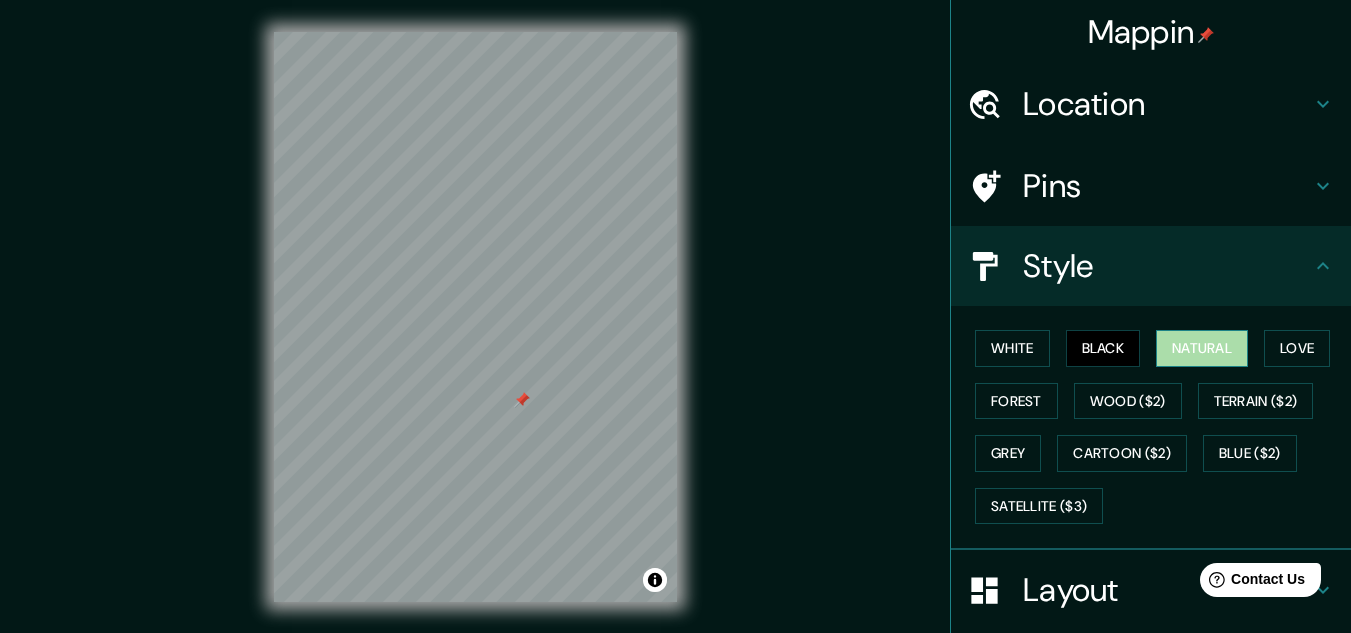 click on "Natural" at bounding box center (1202, 348) 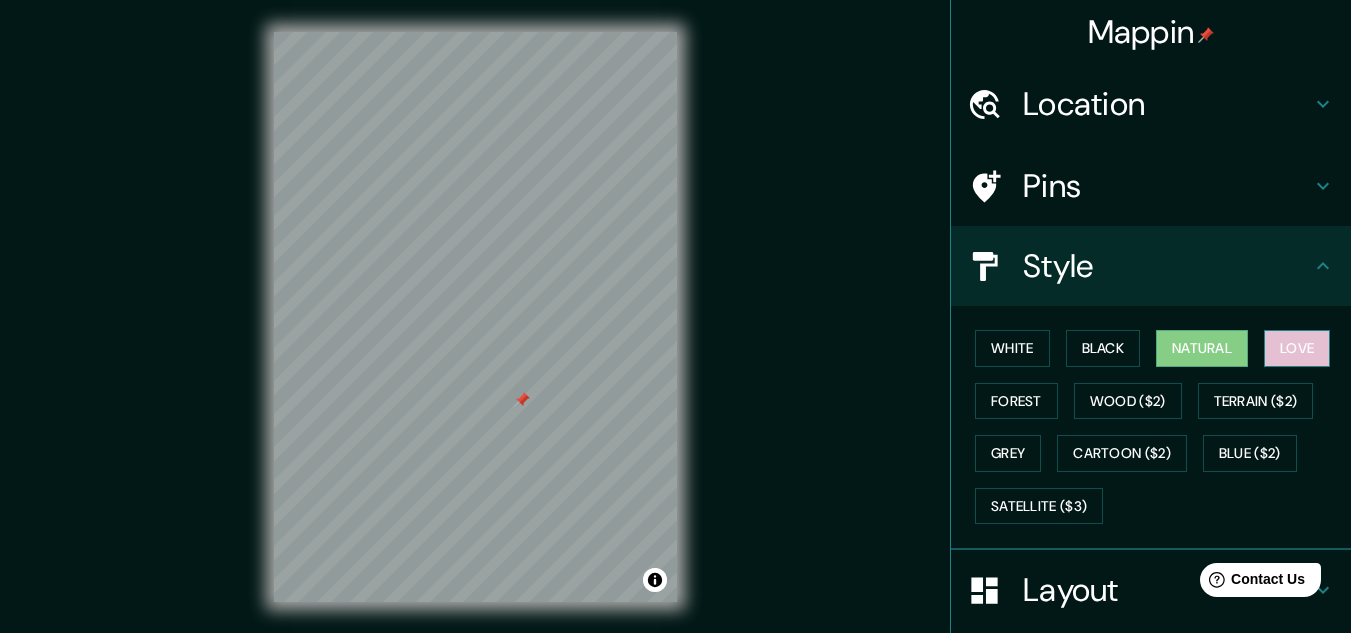 click on "Love" at bounding box center [1297, 348] 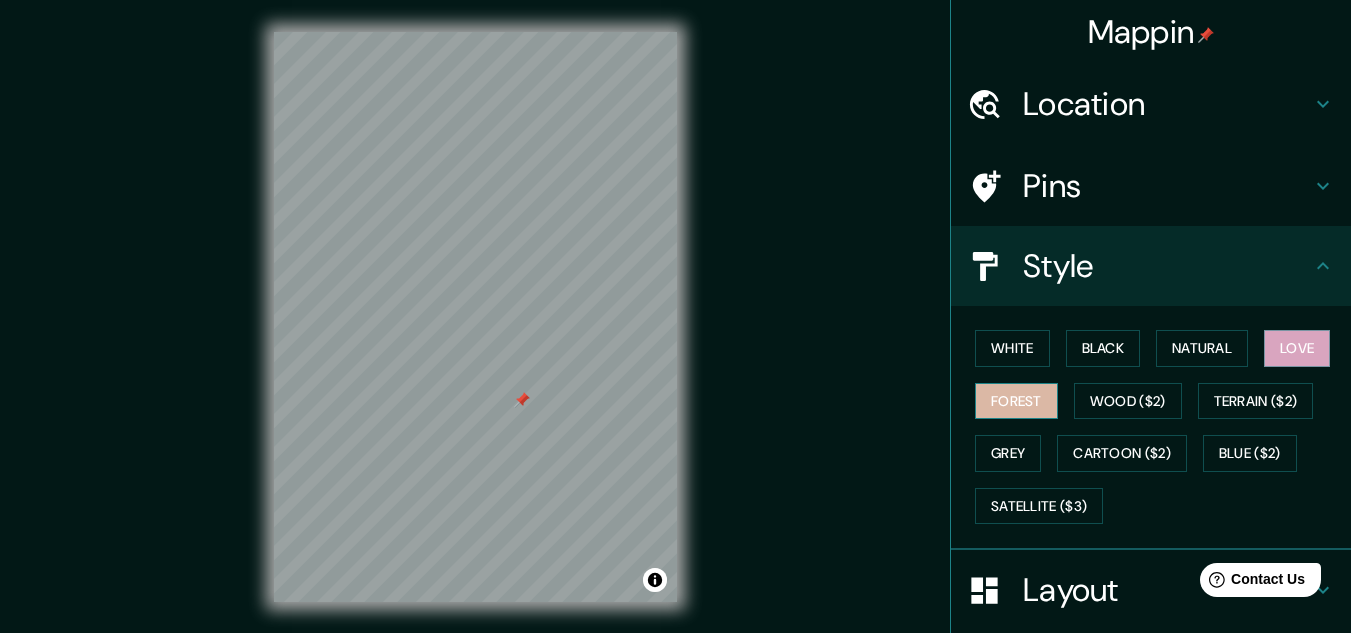 click on "Forest" at bounding box center (1016, 401) 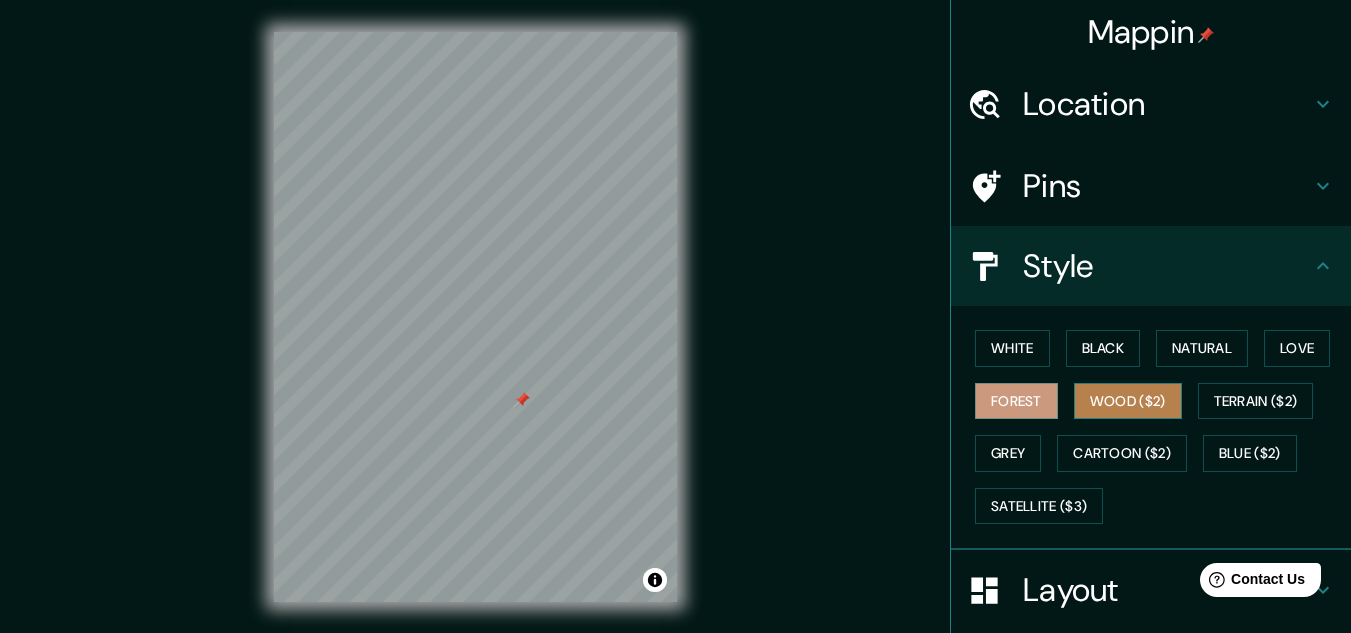 click on "Wood ($2)" at bounding box center (1128, 401) 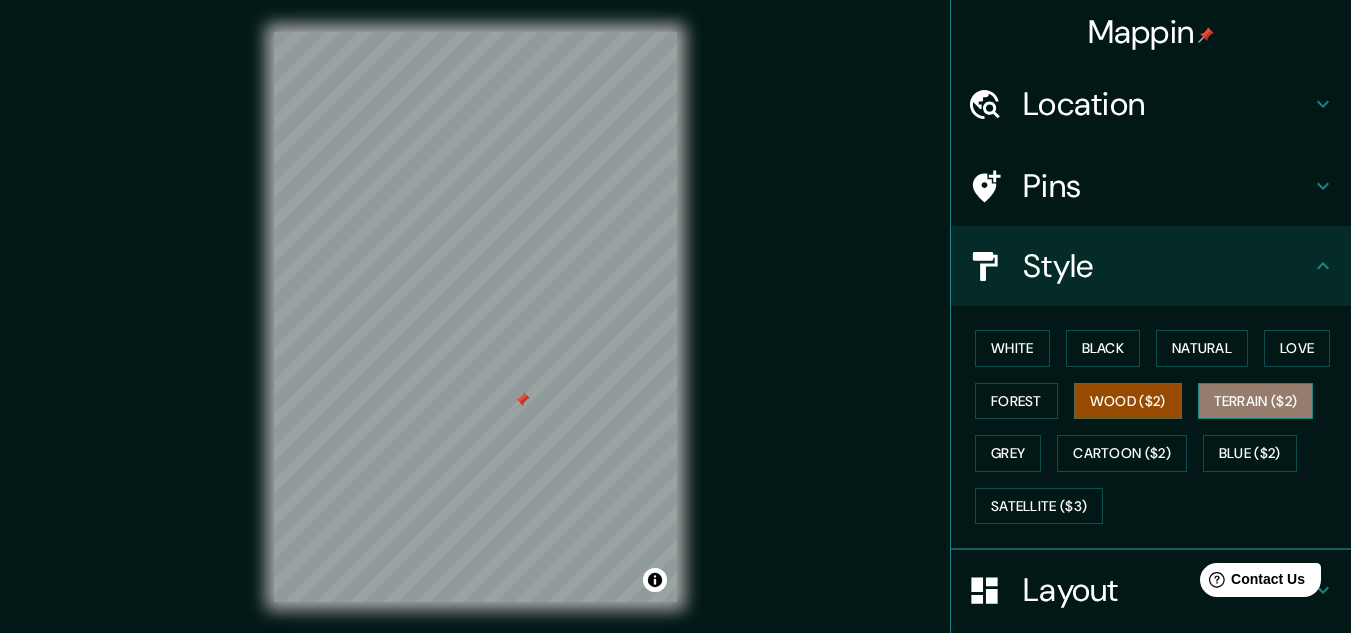 click on "Terrain ($2)" at bounding box center (1256, 401) 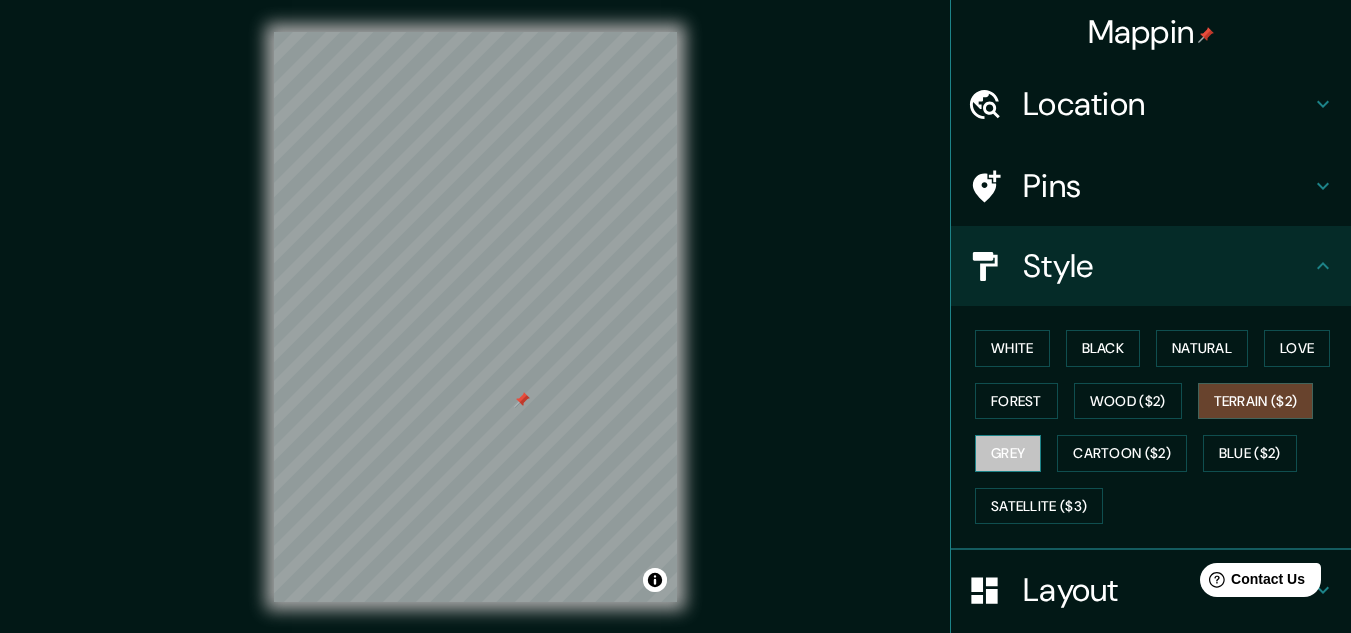 click on "Grey" at bounding box center [1008, 453] 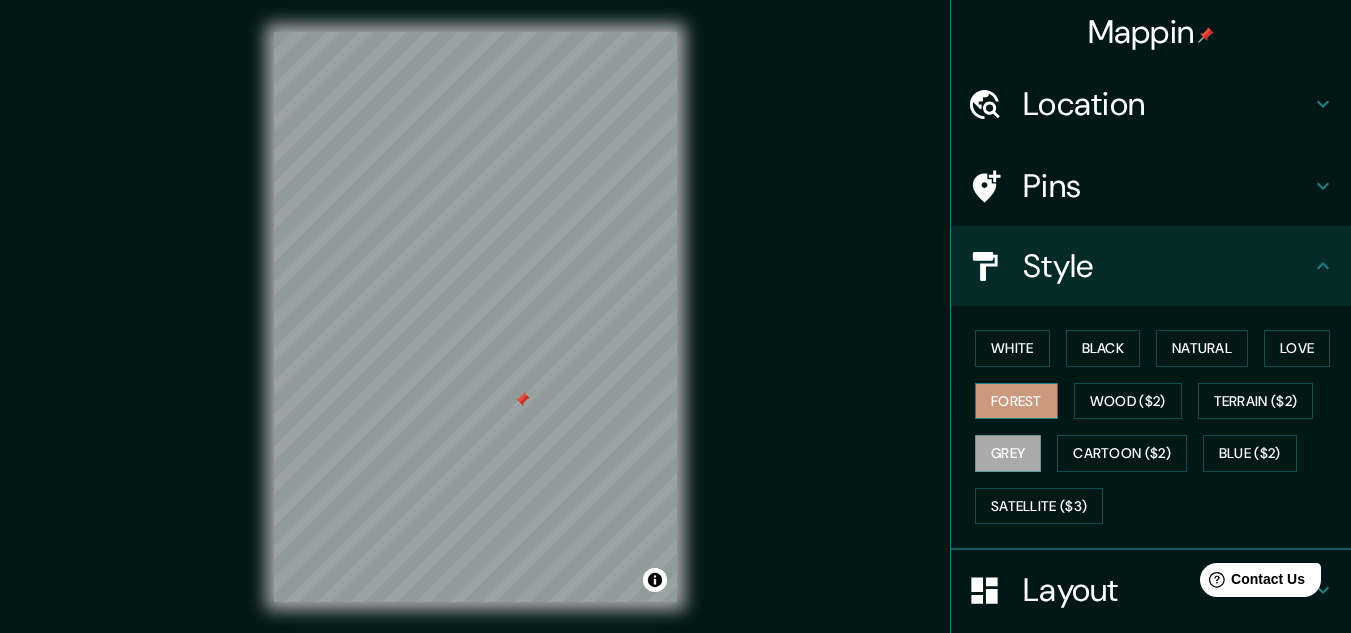 click on "Forest" at bounding box center [1016, 401] 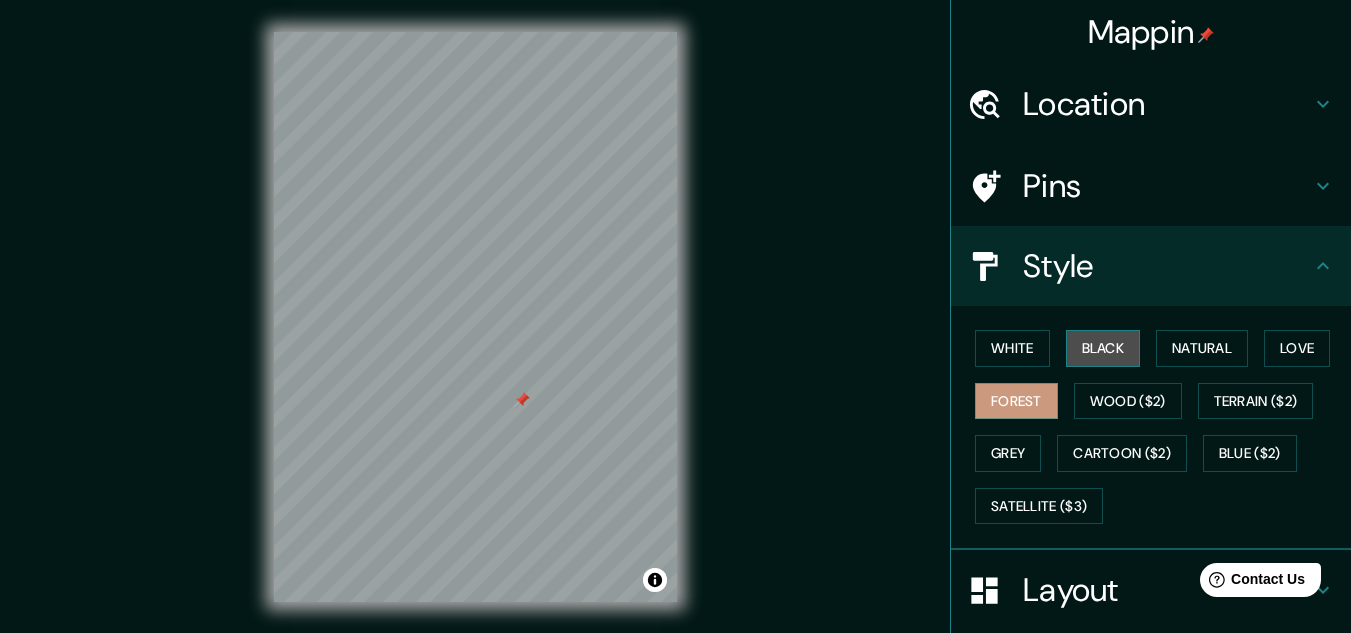 click on "Black" at bounding box center [1103, 348] 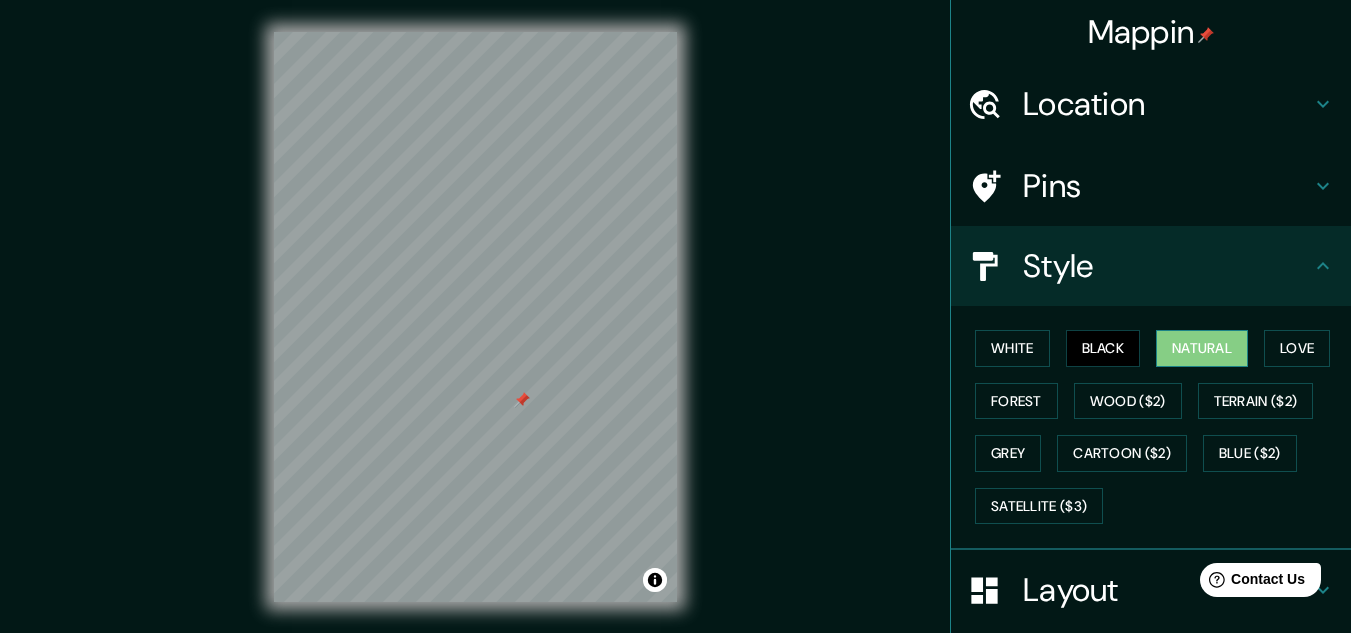 click on "Natural" at bounding box center [1202, 348] 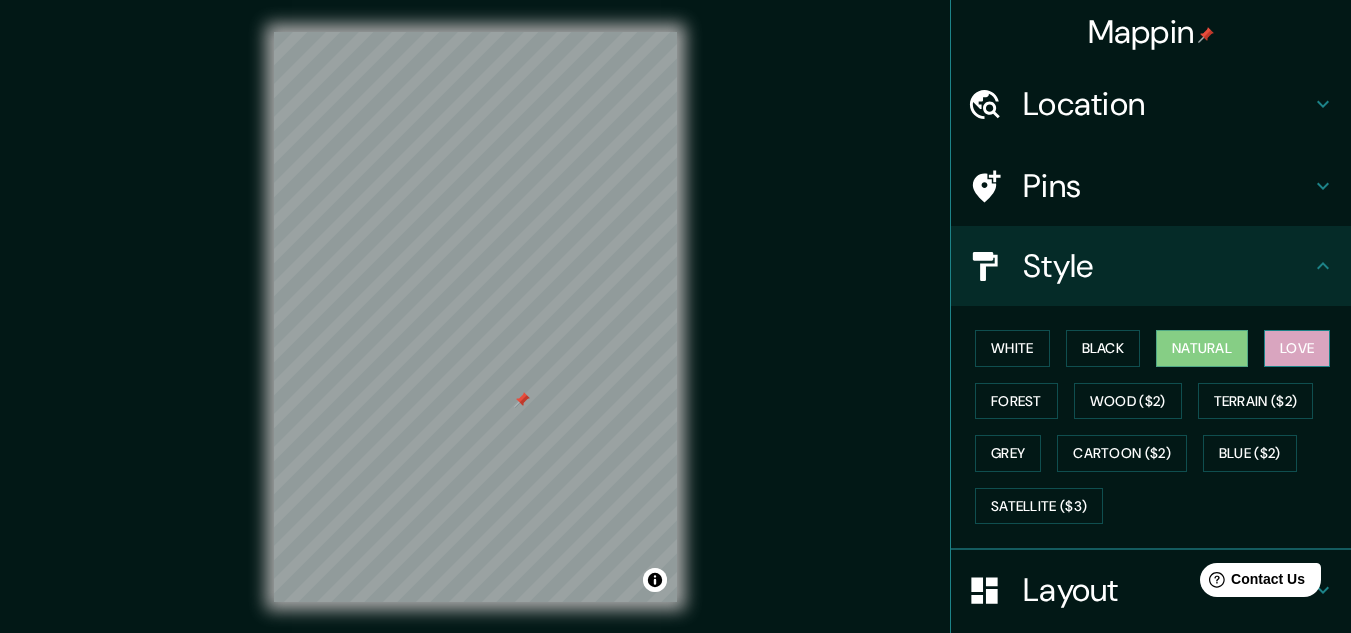 click on "Love" at bounding box center [1297, 348] 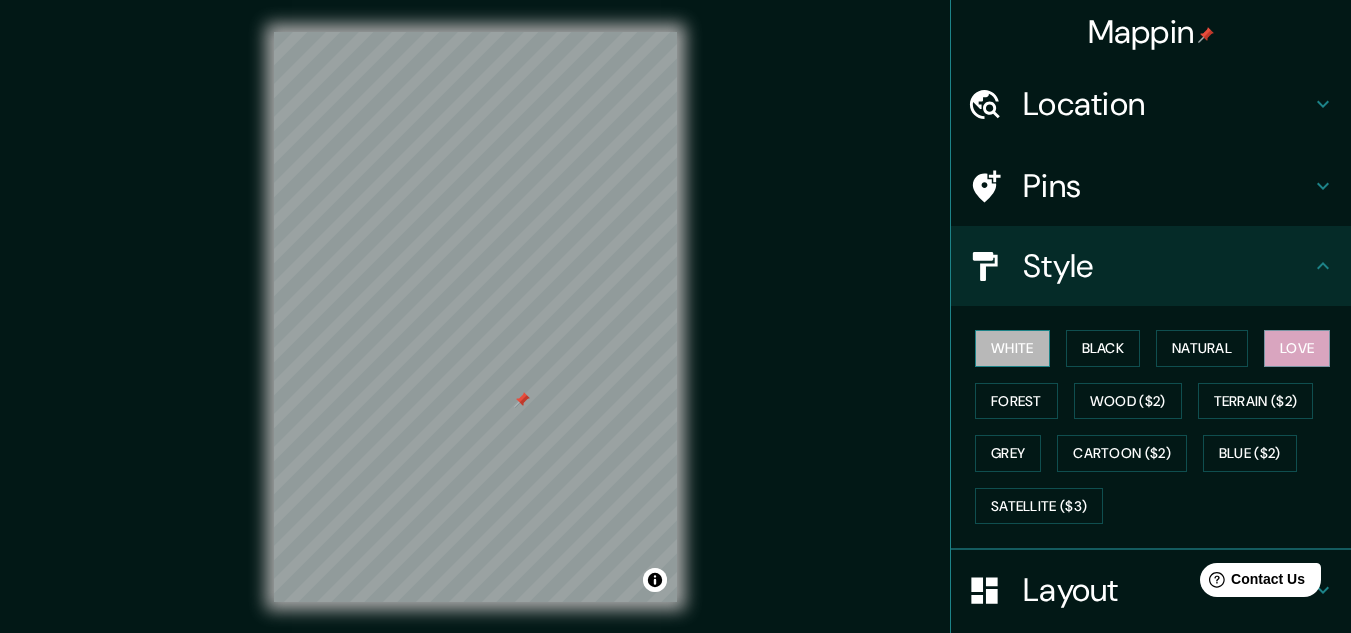 click on "White" at bounding box center (1012, 348) 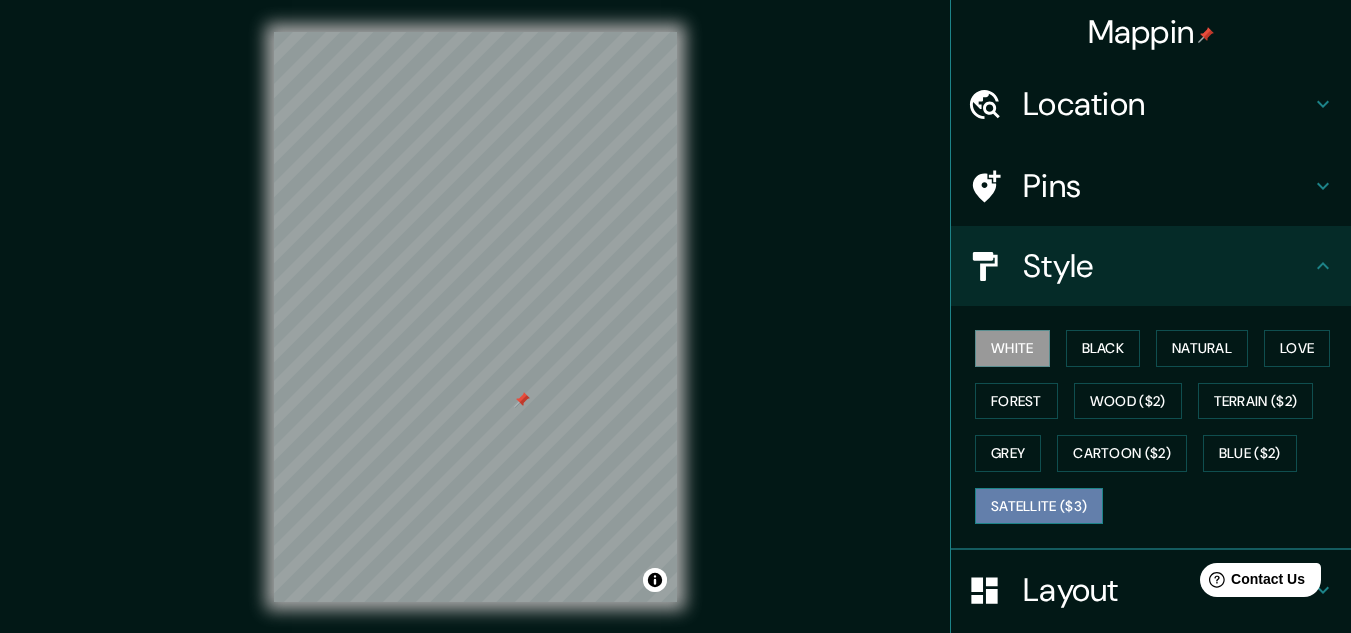 click on "Satellite ($3)" at bounding box center [1039, 506] 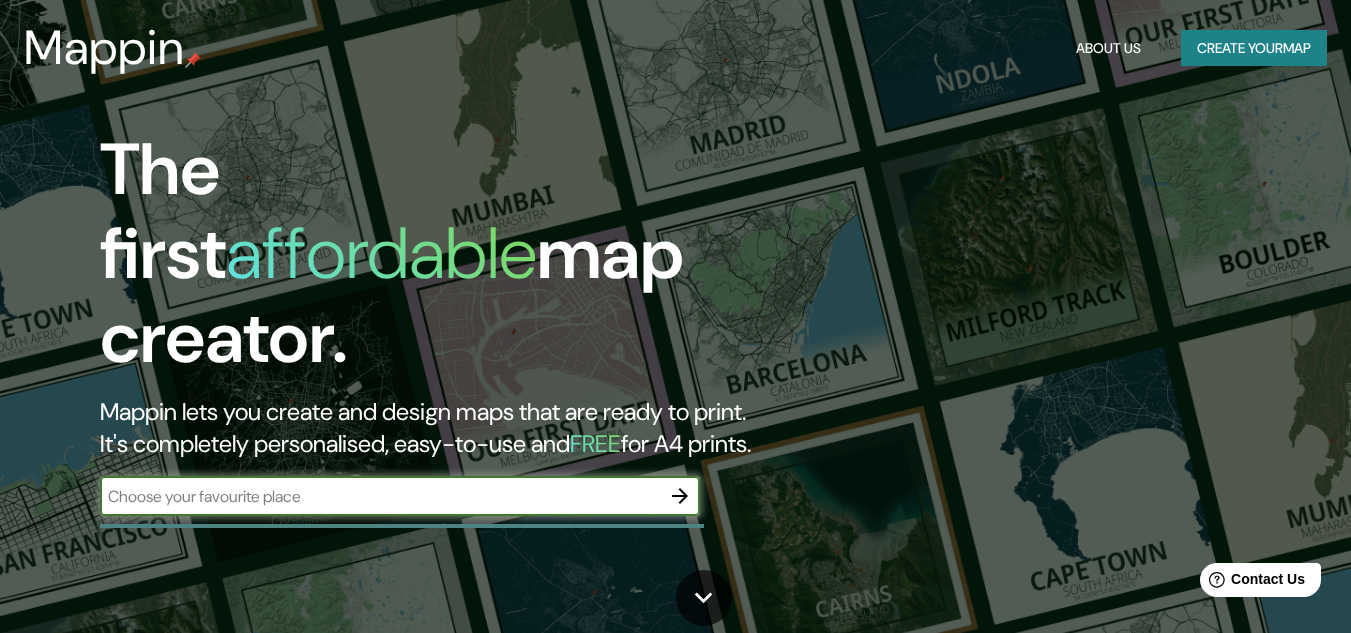 click at bounding box center (380, 496) 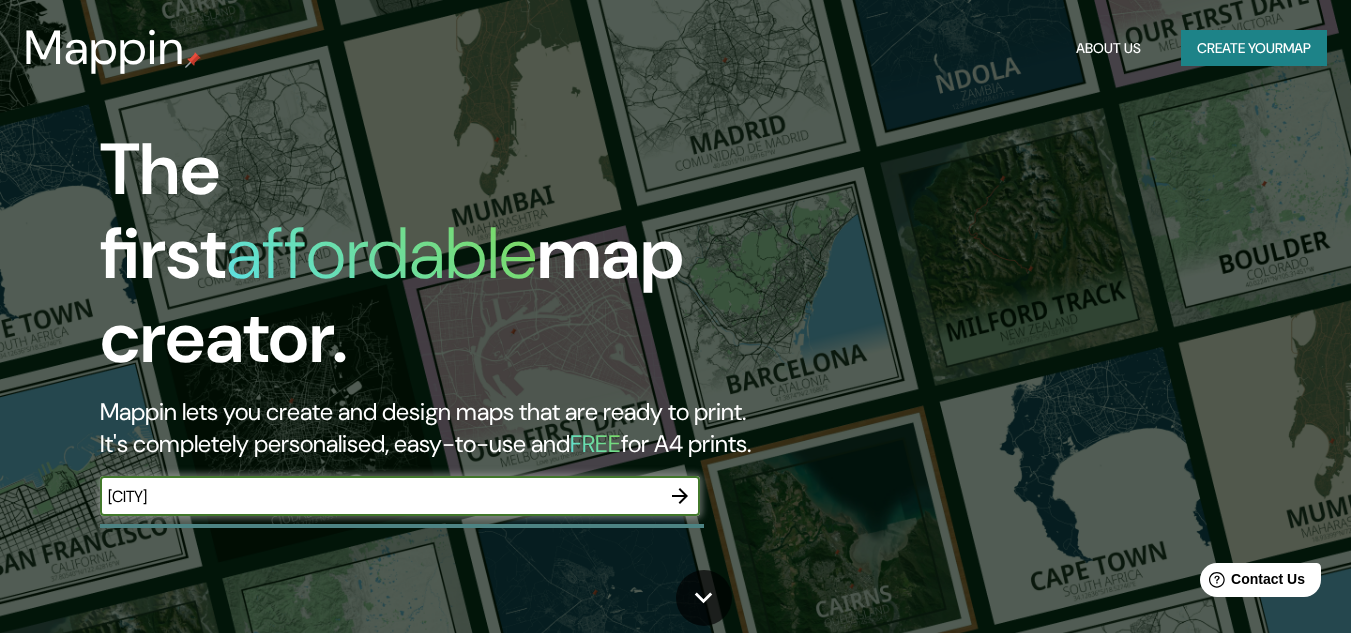 type on "[CITY]" 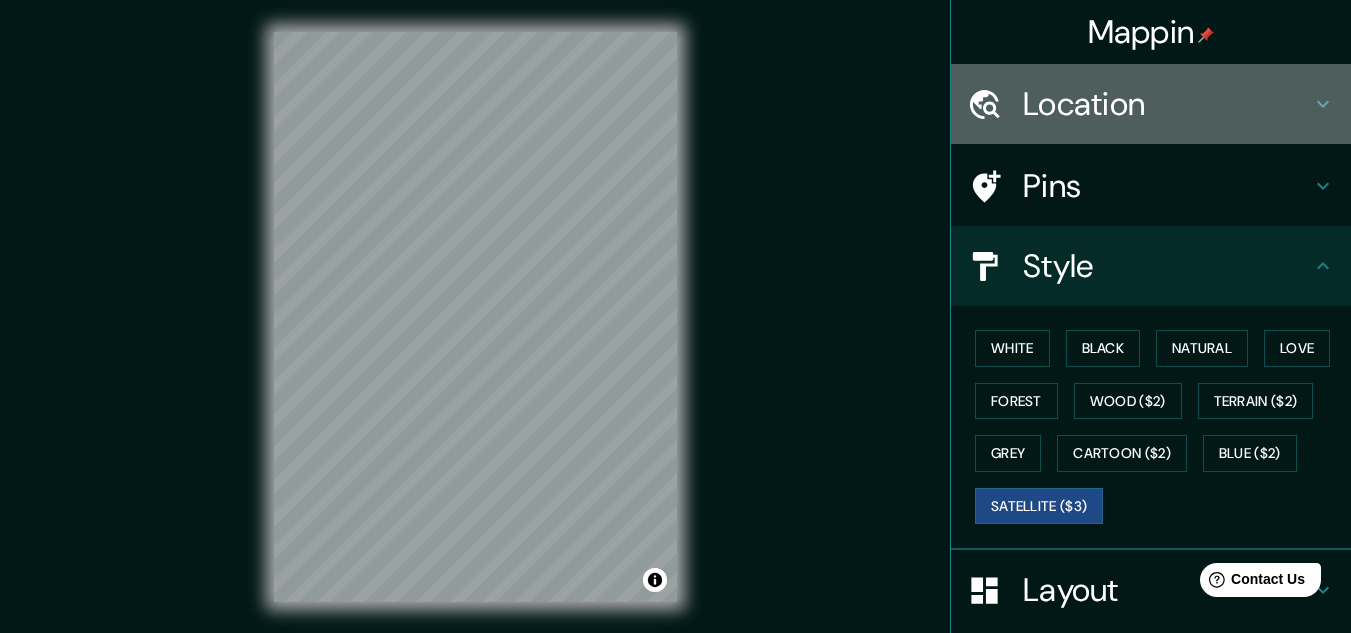 click on "Location" at bounding box center [1167, 104] 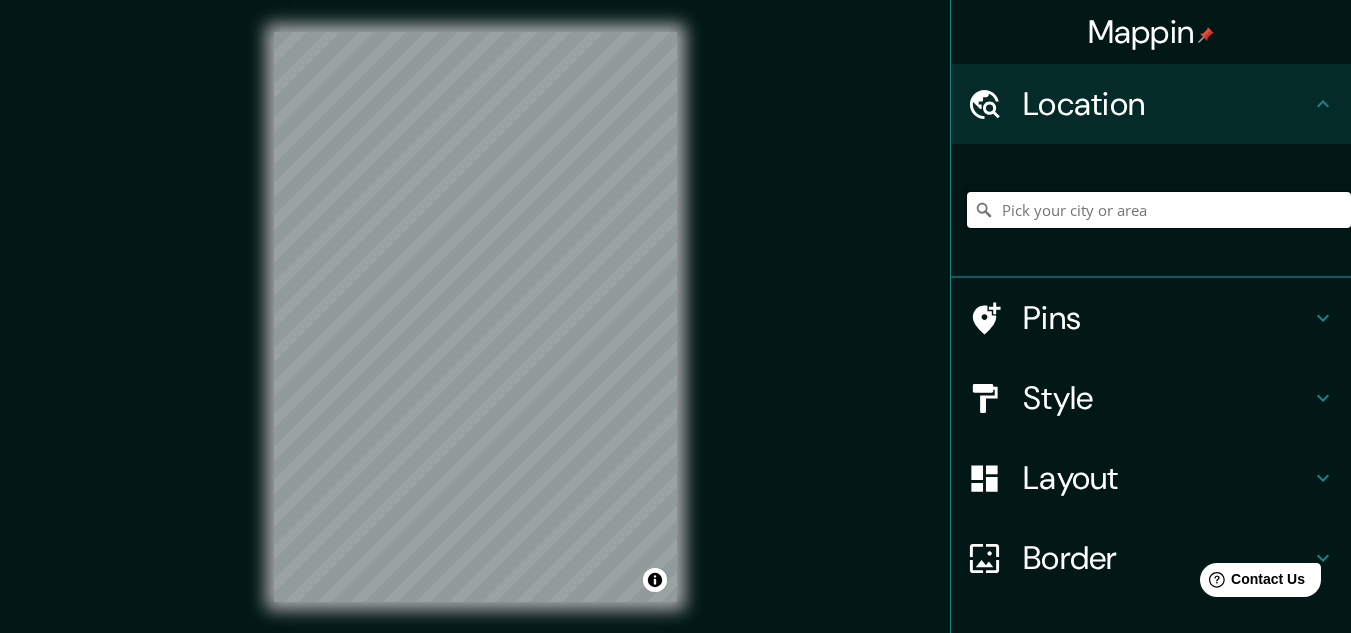 click at bounding box center [1159, 210] 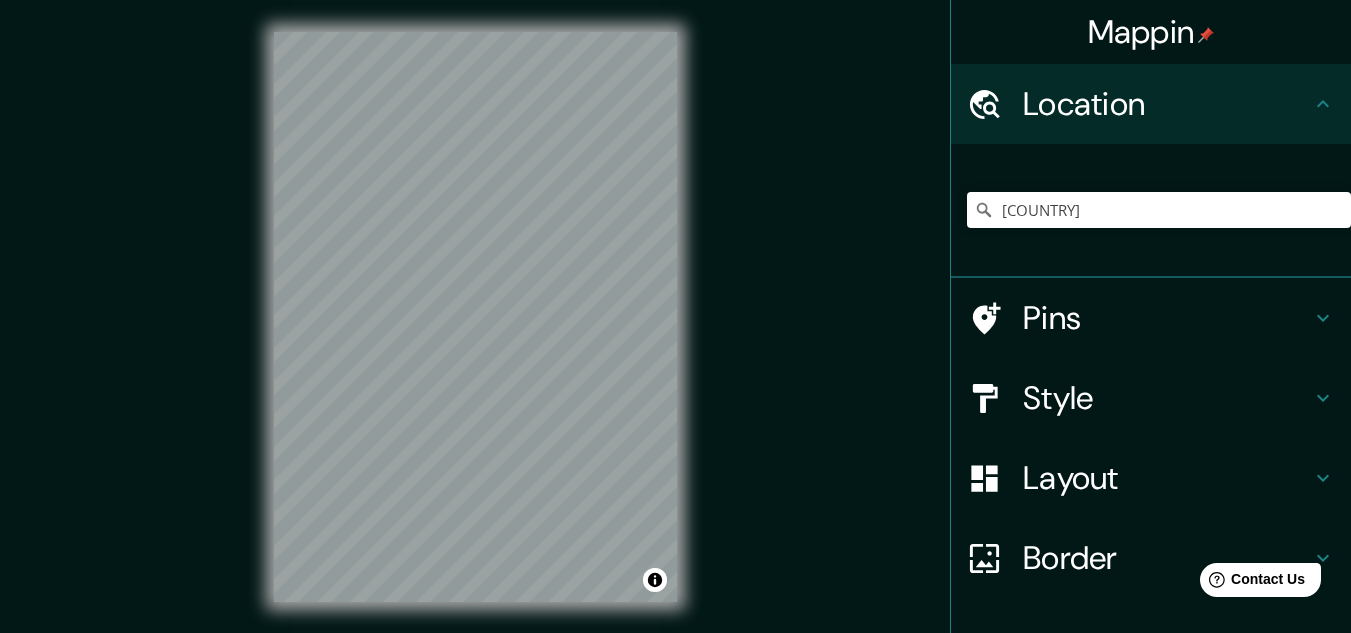 click on "Style" at bounding box center [1167, 398] 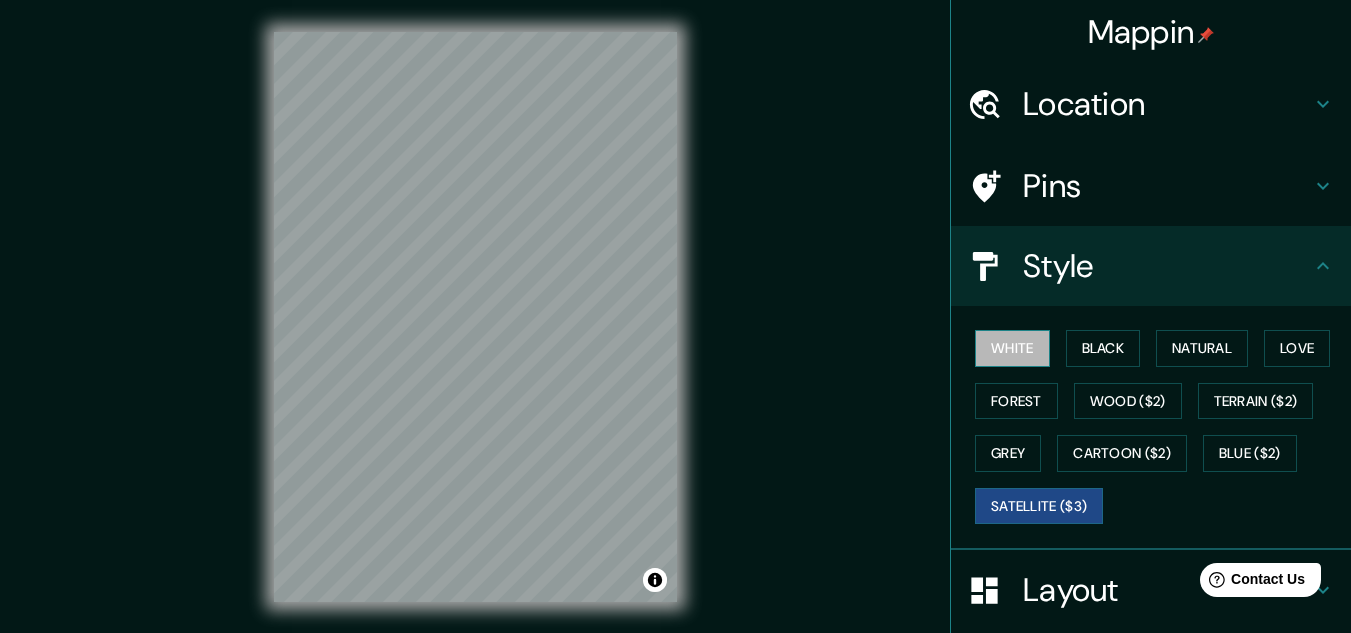 click on "White" at bounding box center [1012, 348] 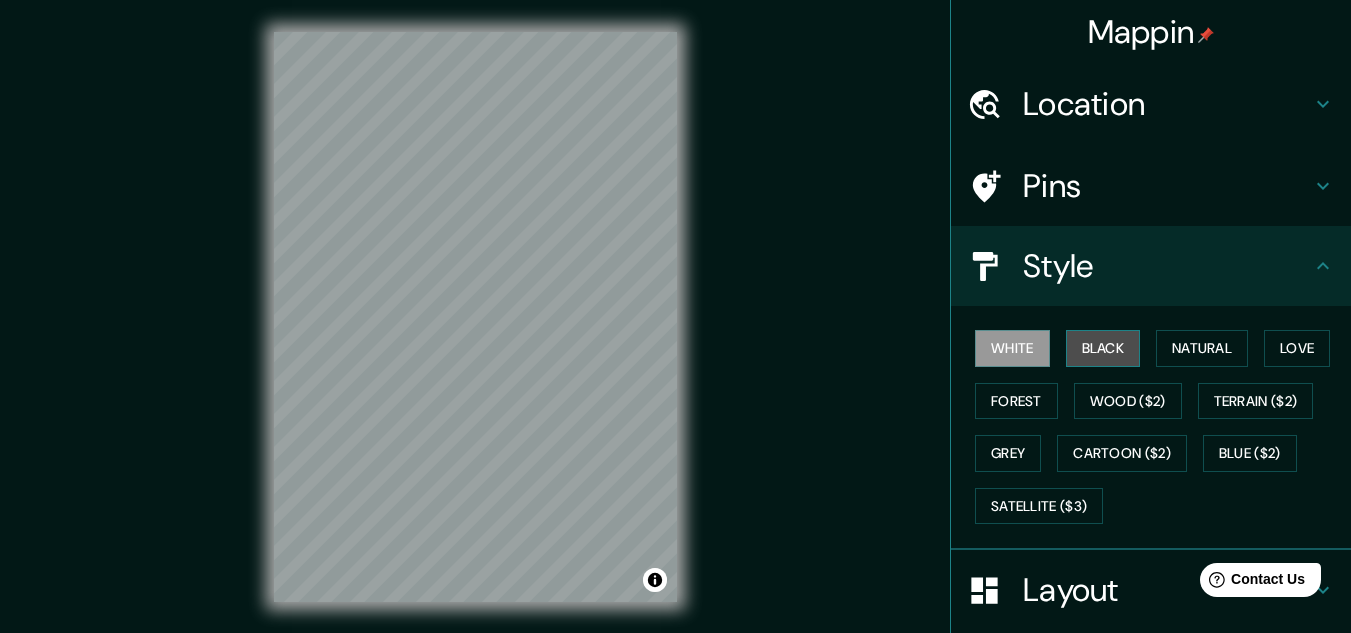 click on "Black" at bounding box center (1103, 348) 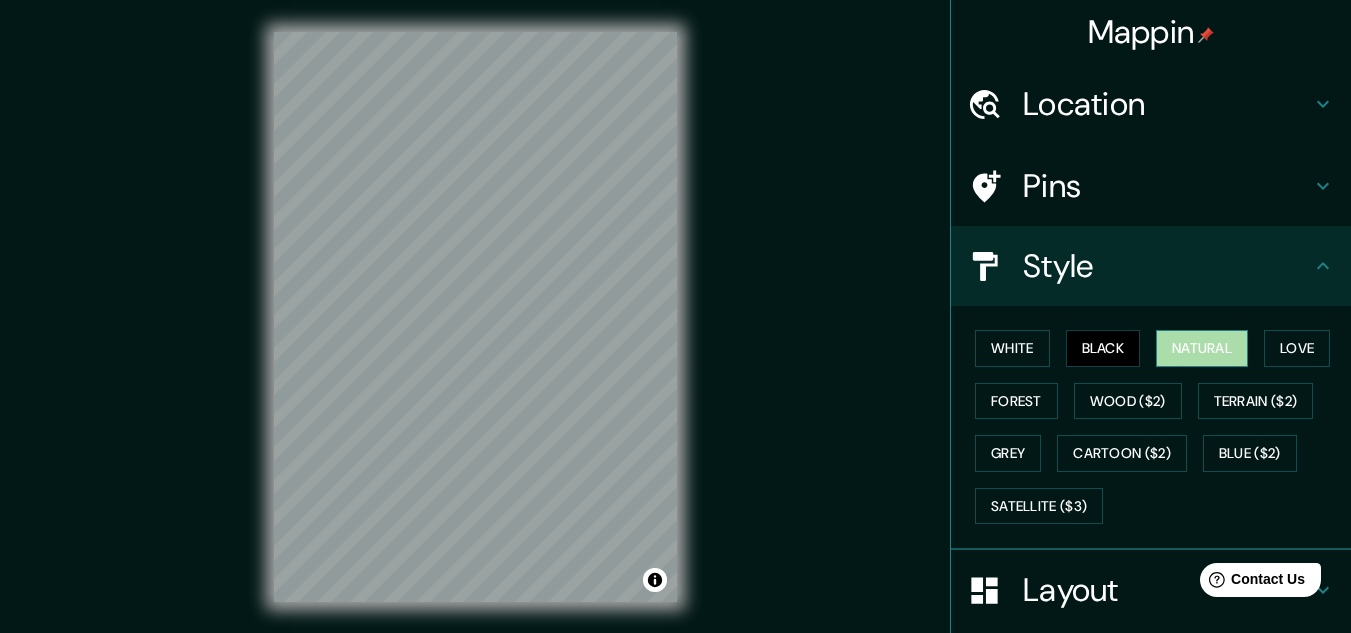 click on "Natural" at bounding box center [1202, 348] 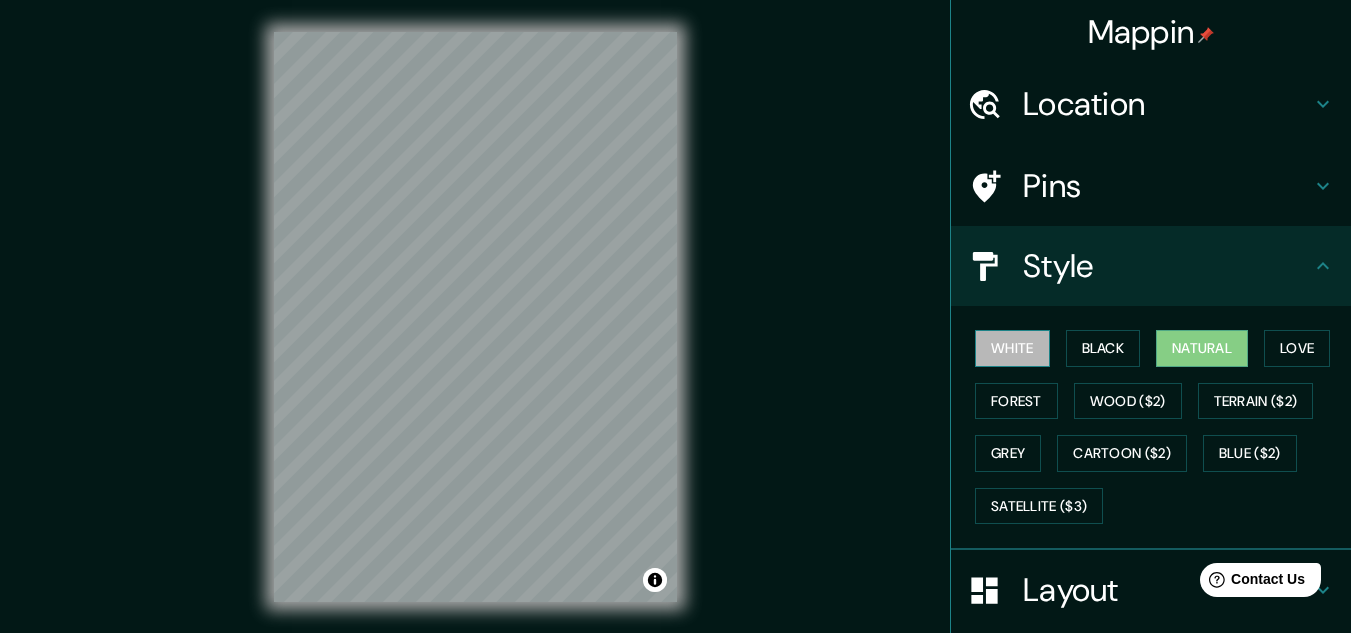 click on "White" at bounding box center [1012, 348] 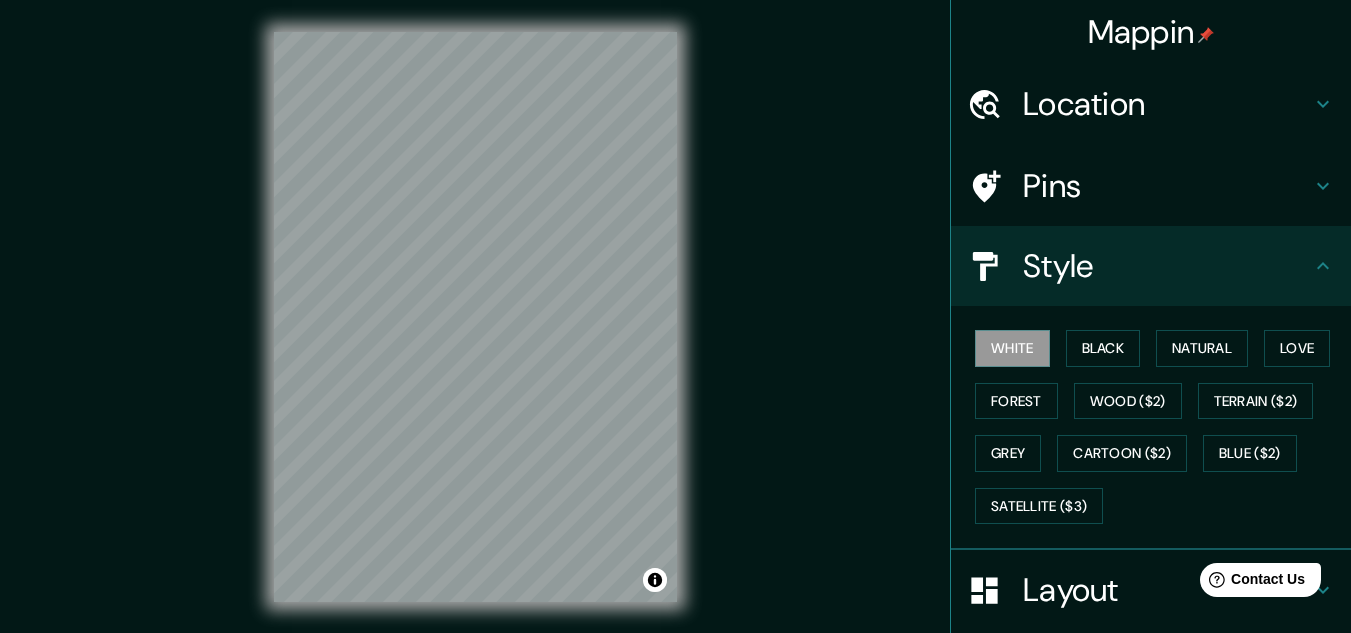 click on "Location" at bounding box center (1167, 104) 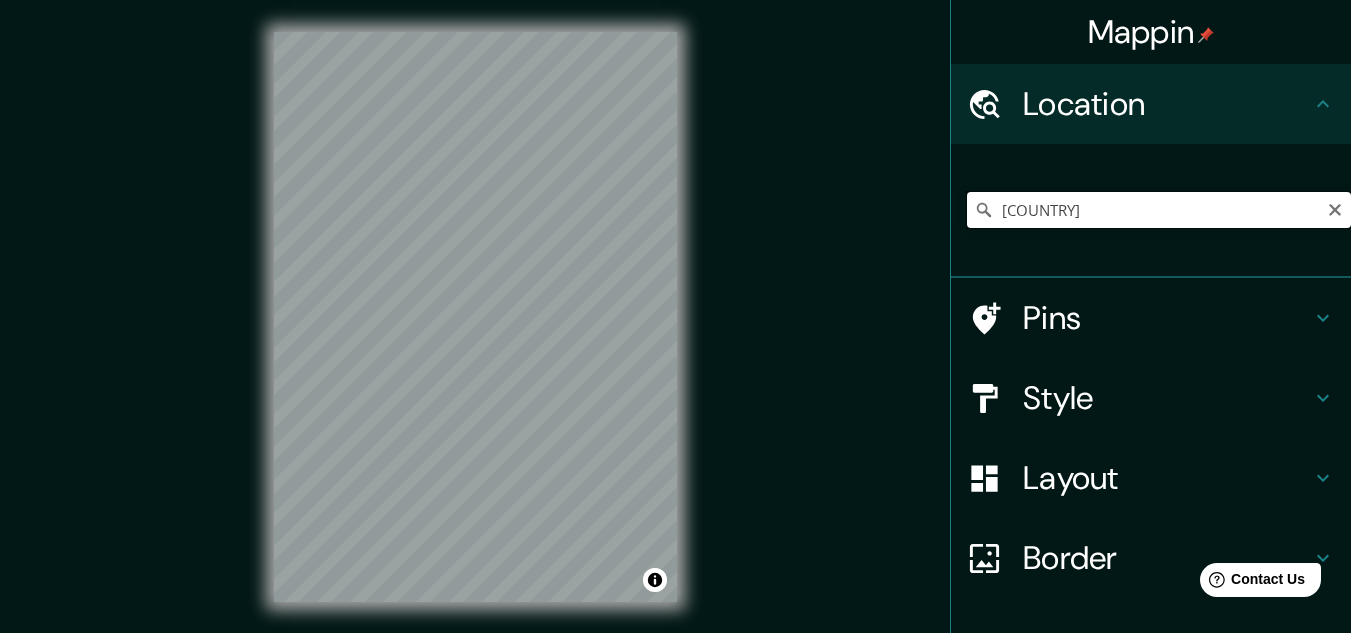 click on "[COUNTRY]" at bounding box center [1159, 210] 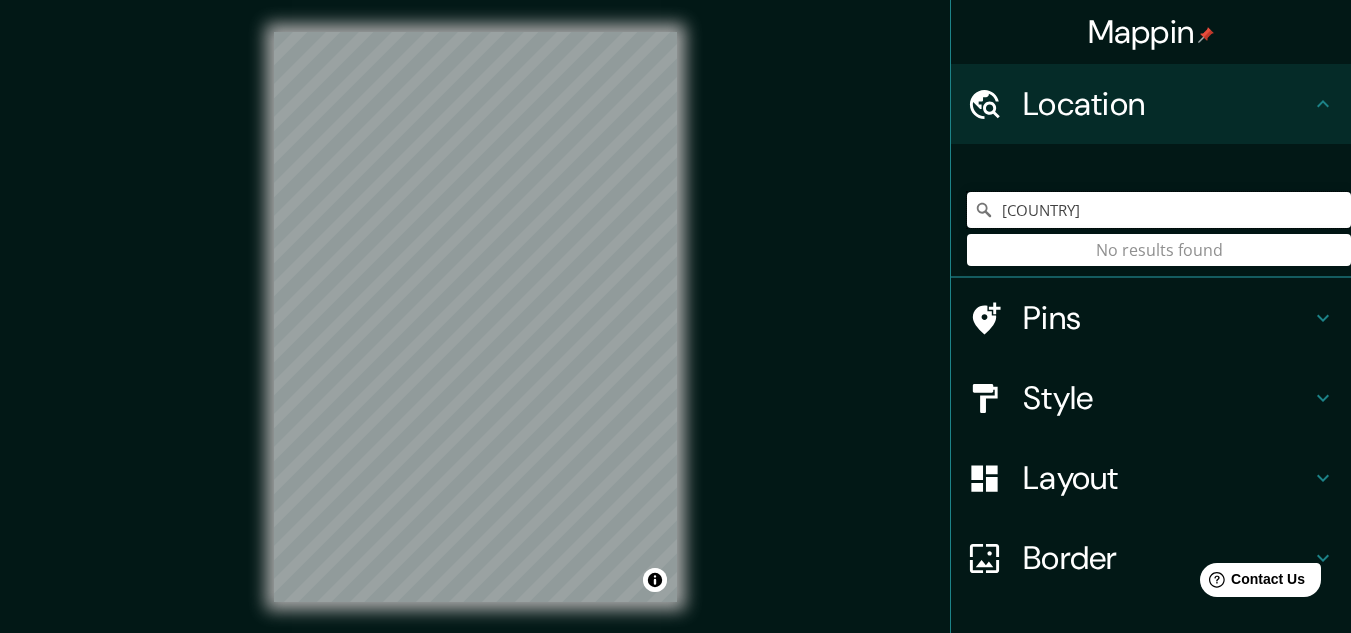 type on "E" 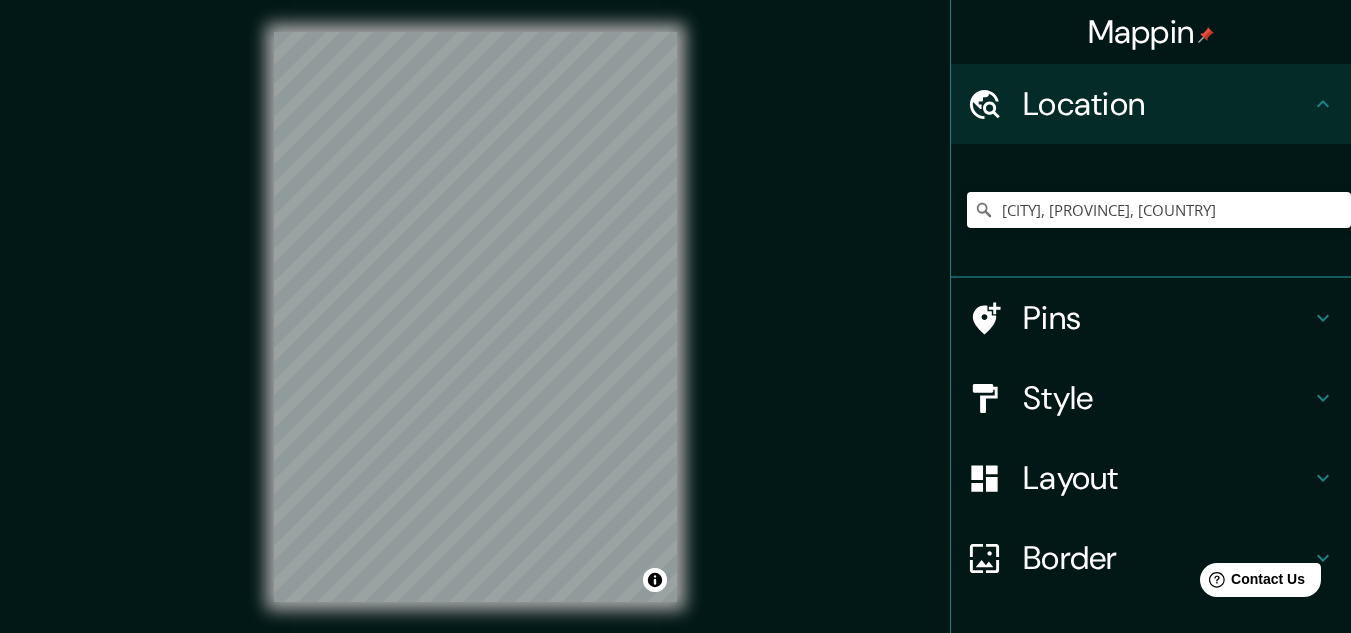 click on "Style" at bounding box center [1167, 398] 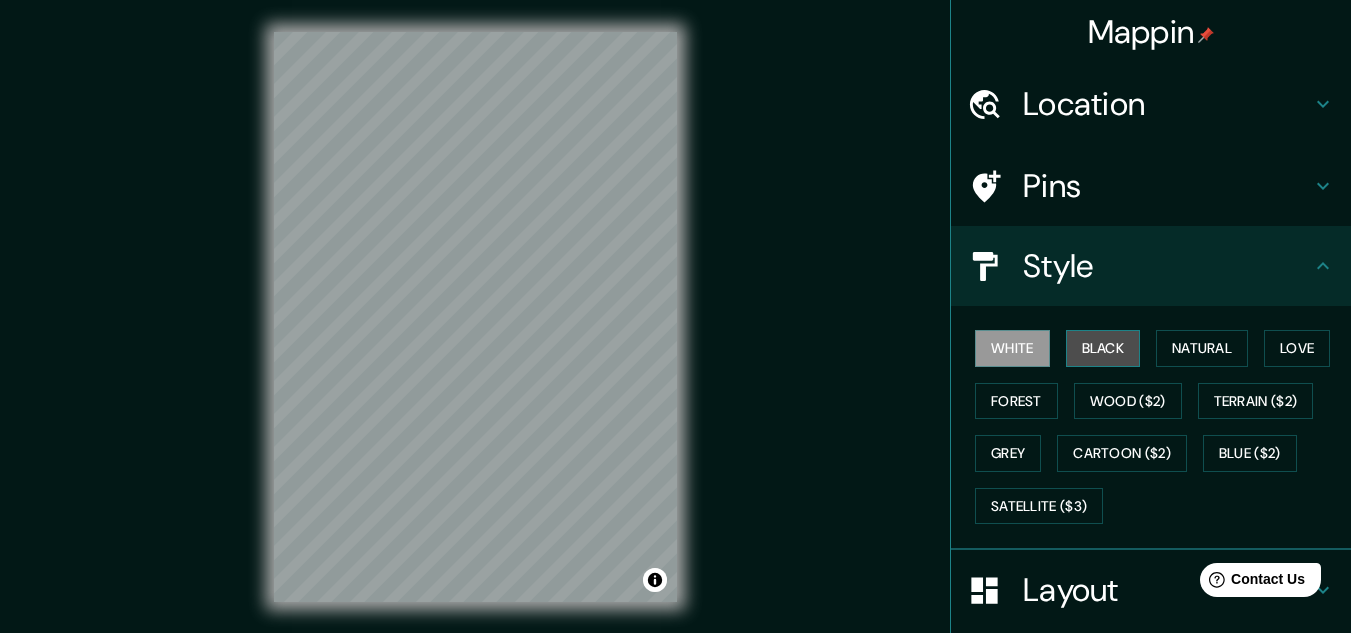 click on "Black" at bounding box center [1103, 348] 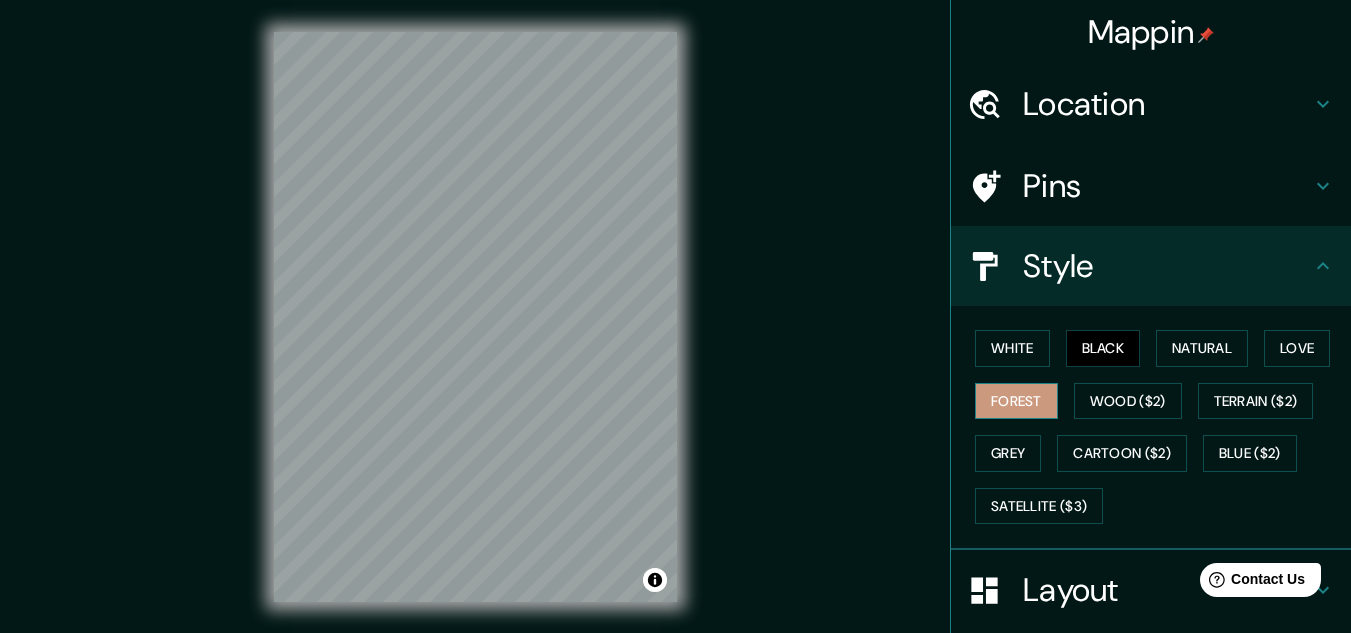 click on "Forest" at bounding box center [1016, 401] 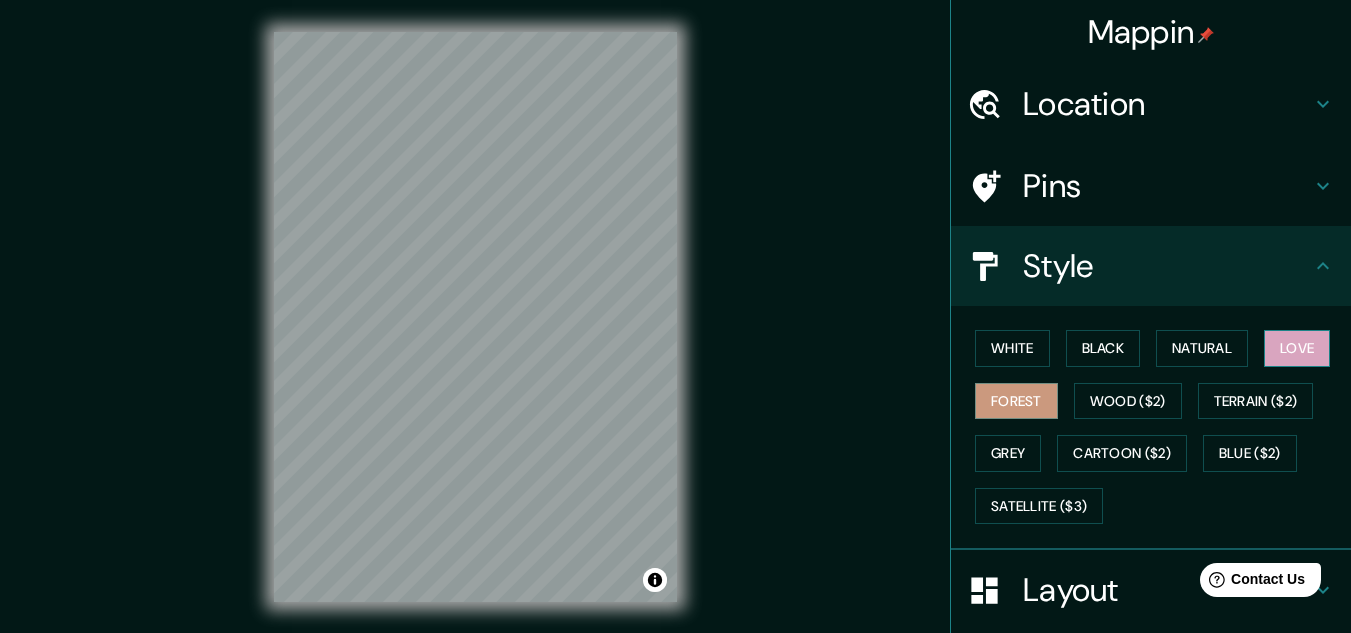 click on "Love" at bounding box center (1297, 348) 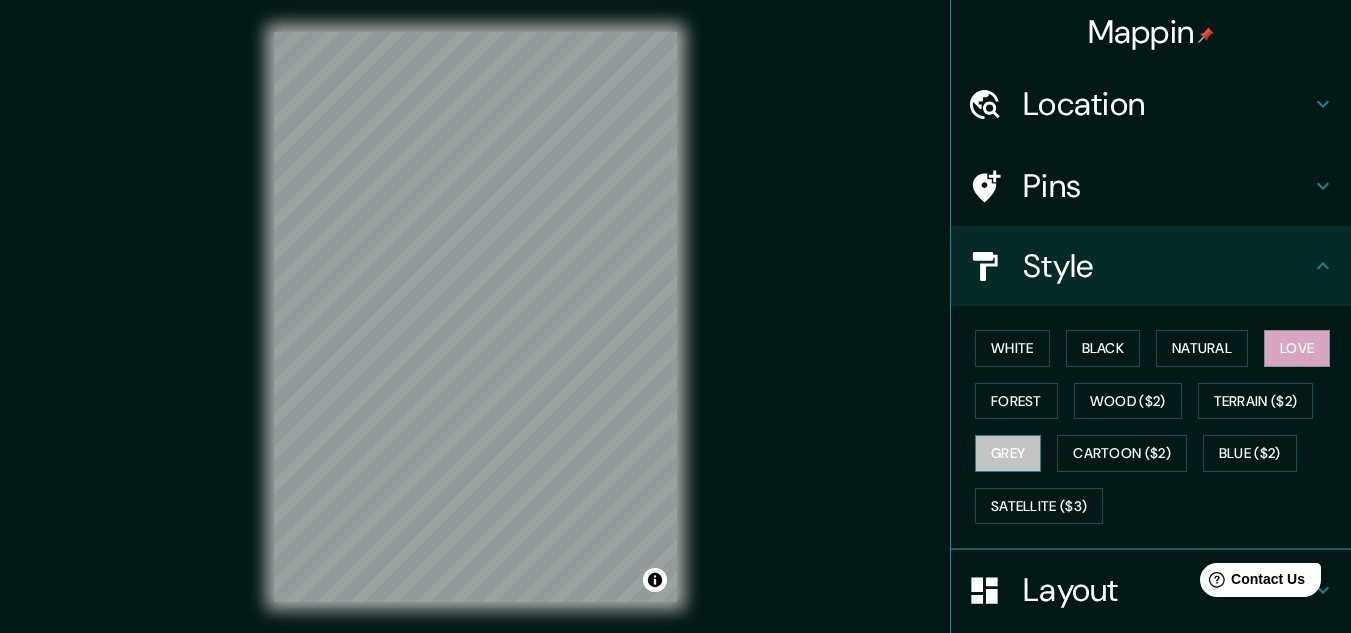 click on "Grey" at bounding box center [1008, 453] 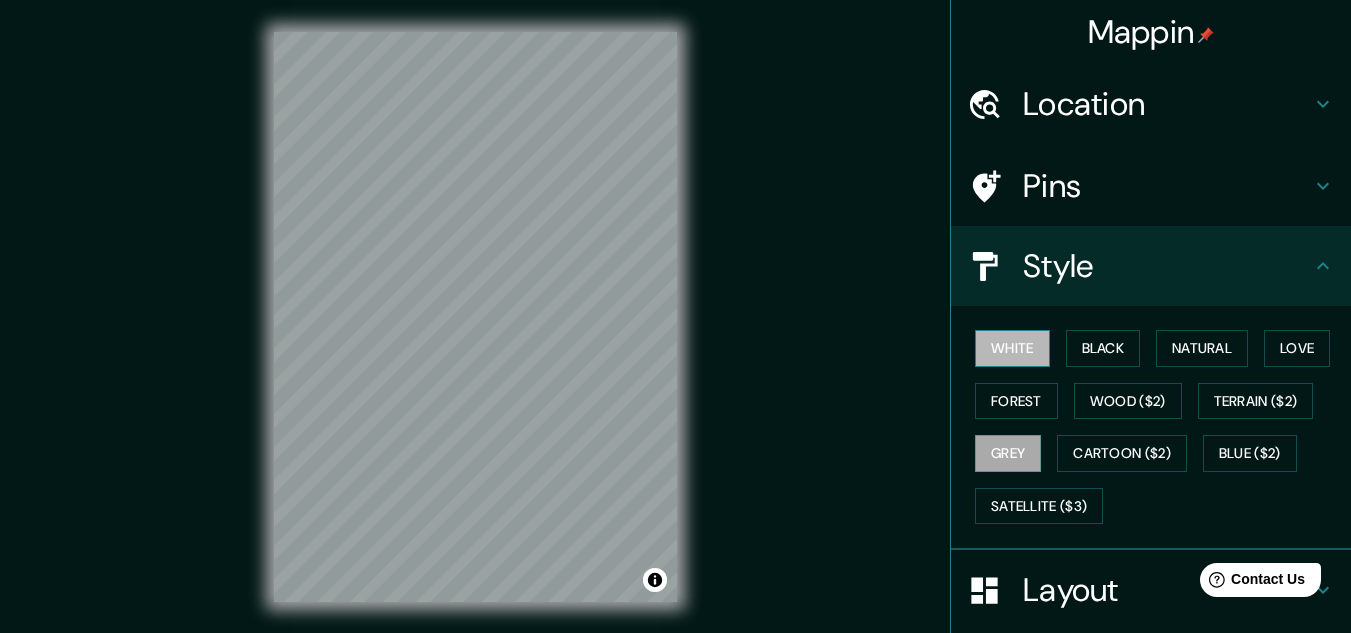 click on "White" at bounding box center [1012, 348] 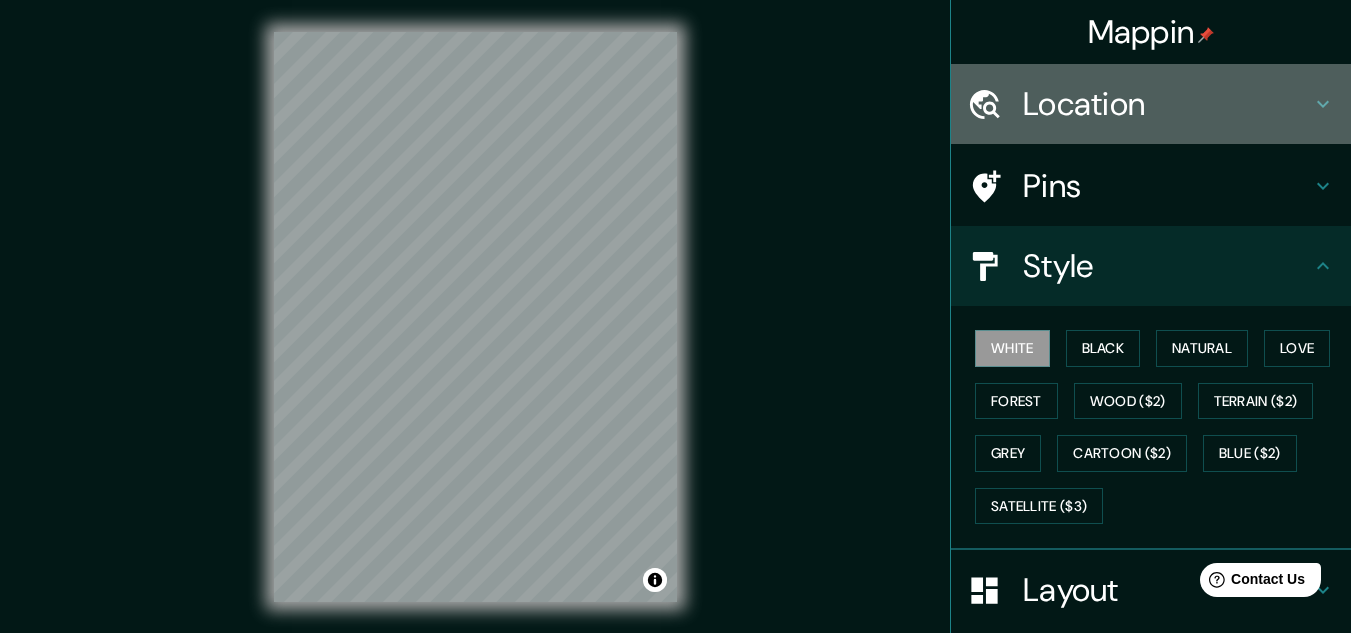 click on "Location" at bounding box center [1167, 104] 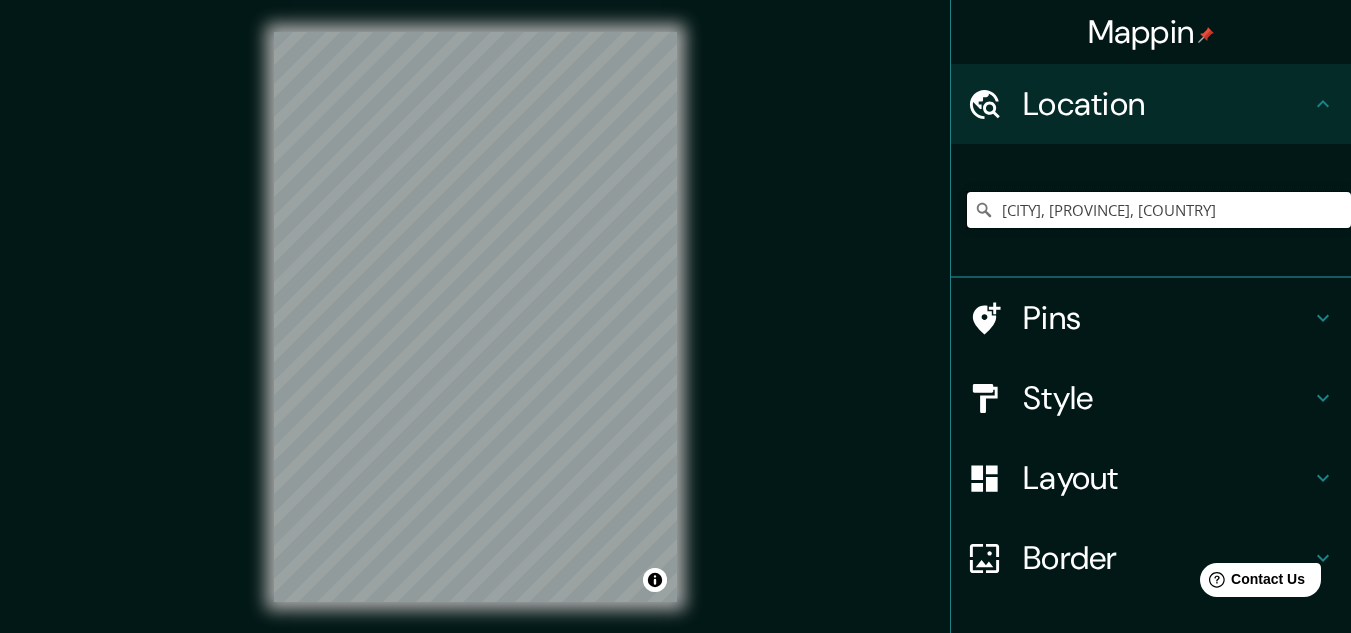 drag, startPoint x: 1244, startPoint y: 215, endPoint x: 869, endPoint y: 213, distance: 375.00534 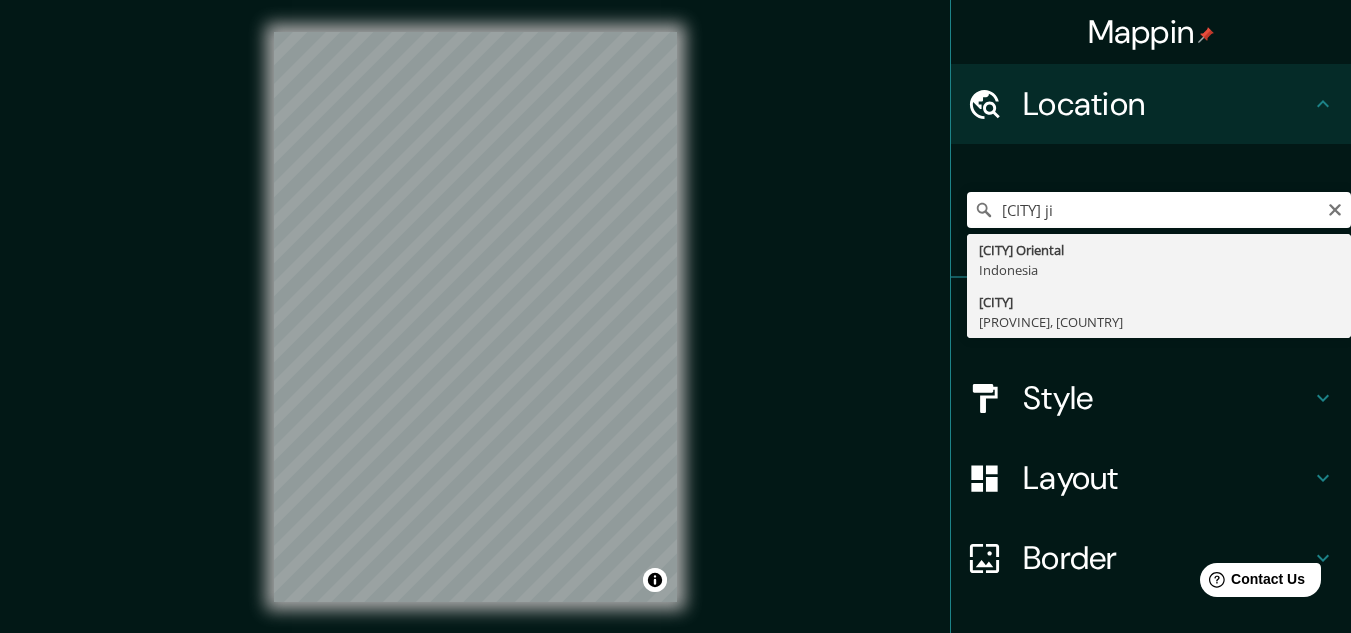 type on "[CITY], [PROVINCE], [COUNTRY]" 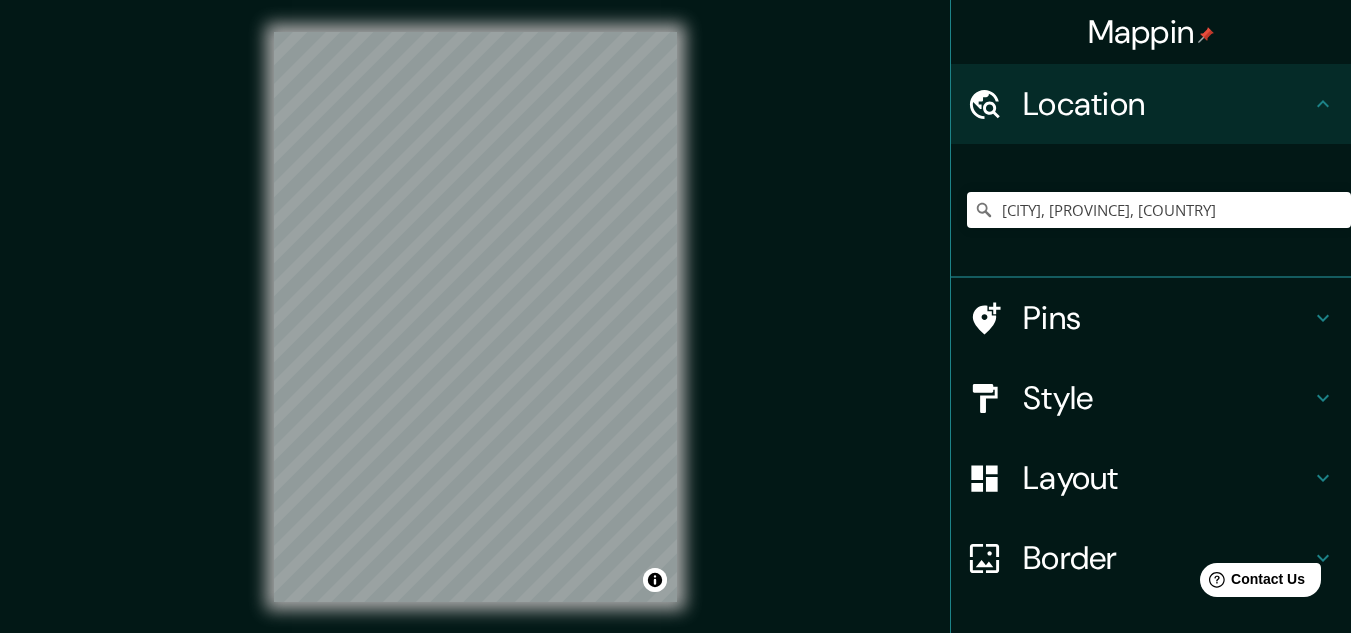 click on "Style" at bounding box center [1167, 398] 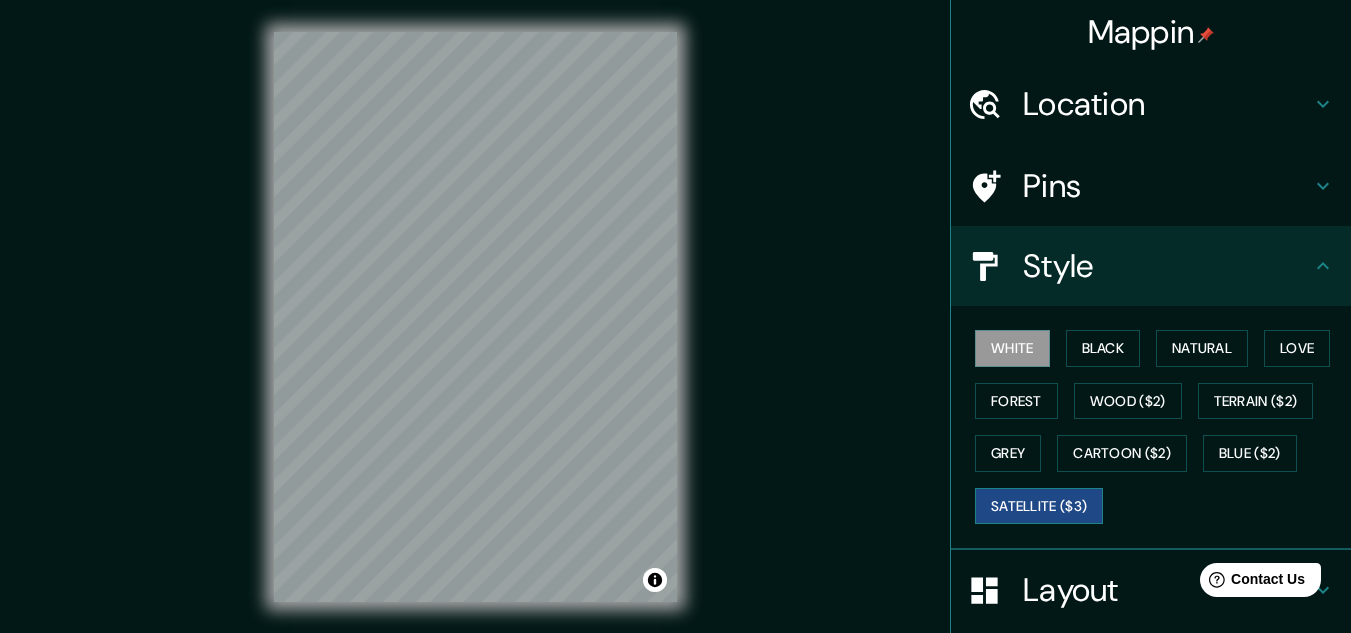 click on "Satellite ($3)" at bounding box center [1039, 506] 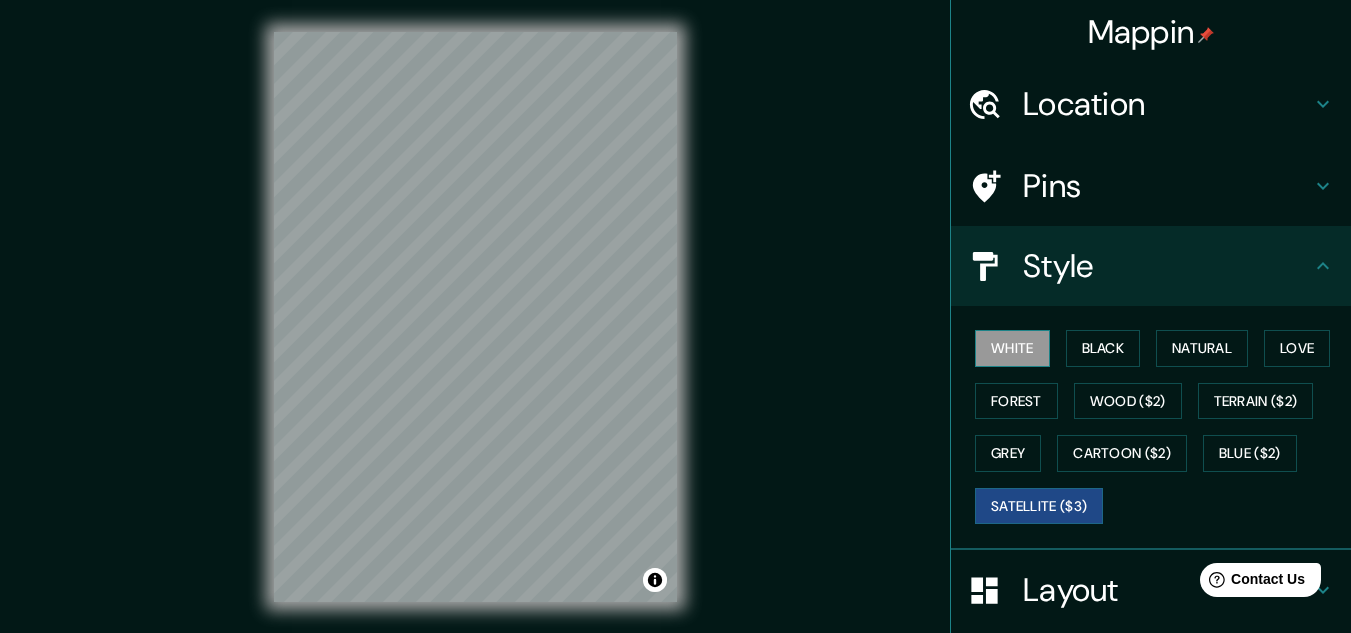 click on "White" at bounding box center (1012, 348) 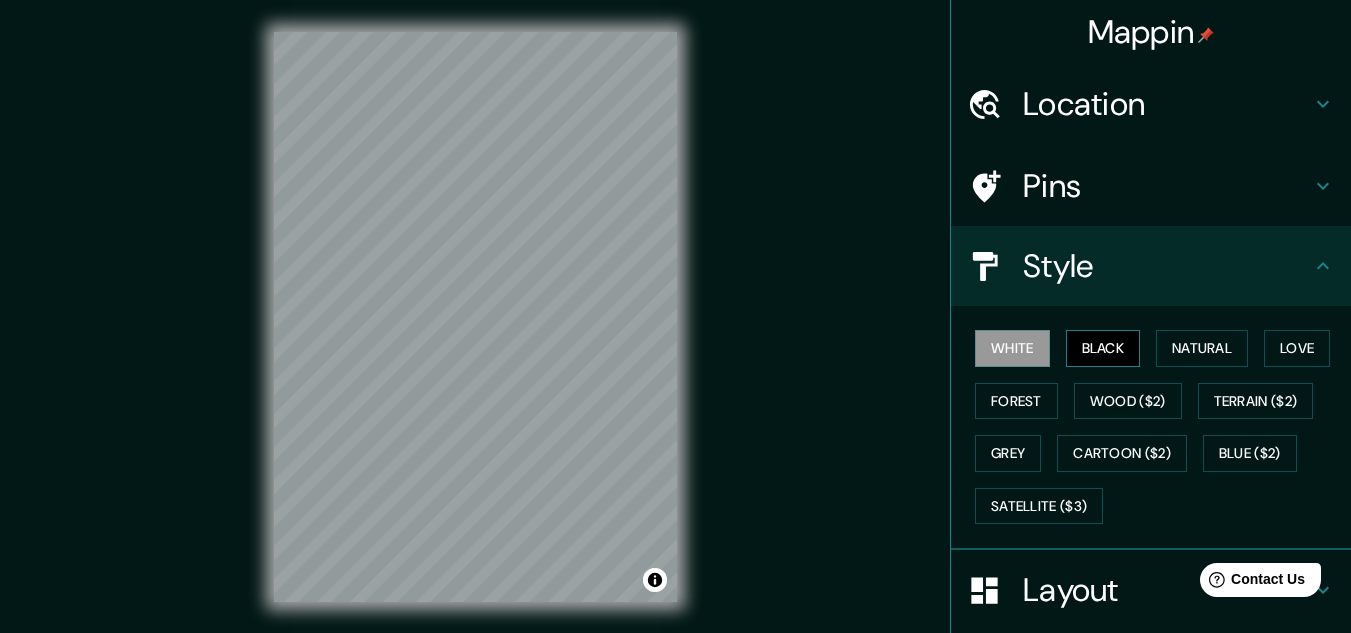 click on "Black" at bounding box center [1103, 348] 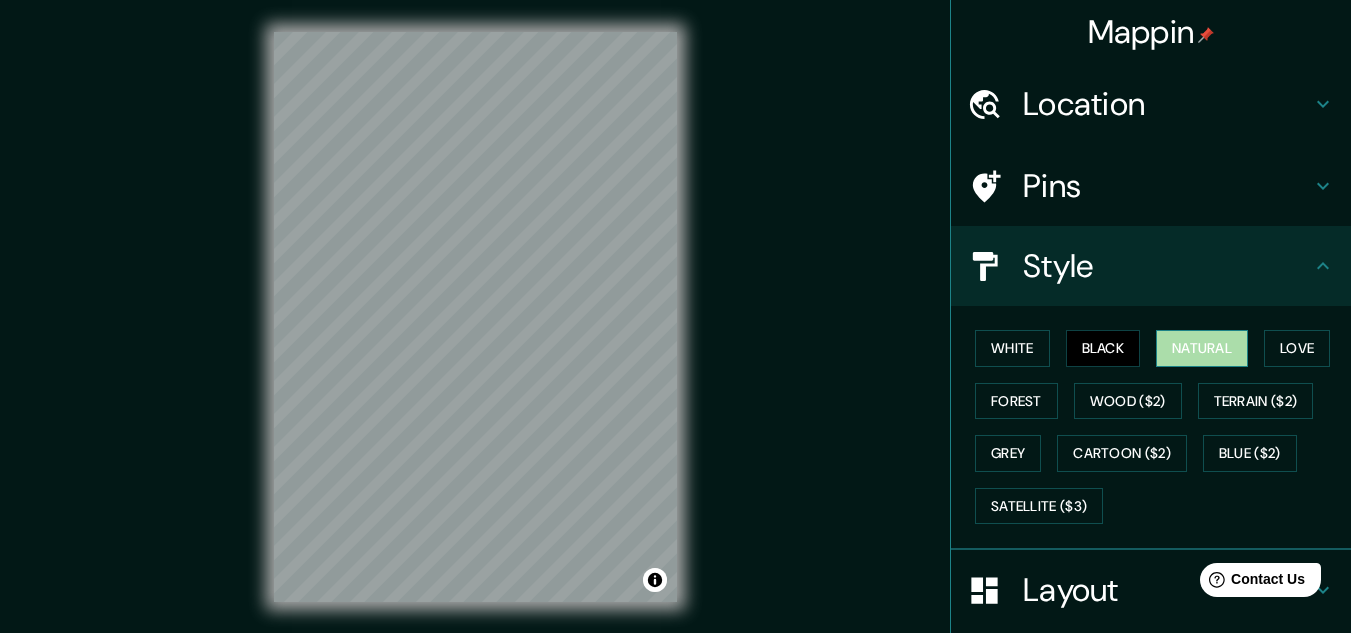 click on "Natural" at bounding box center [1202, 348] 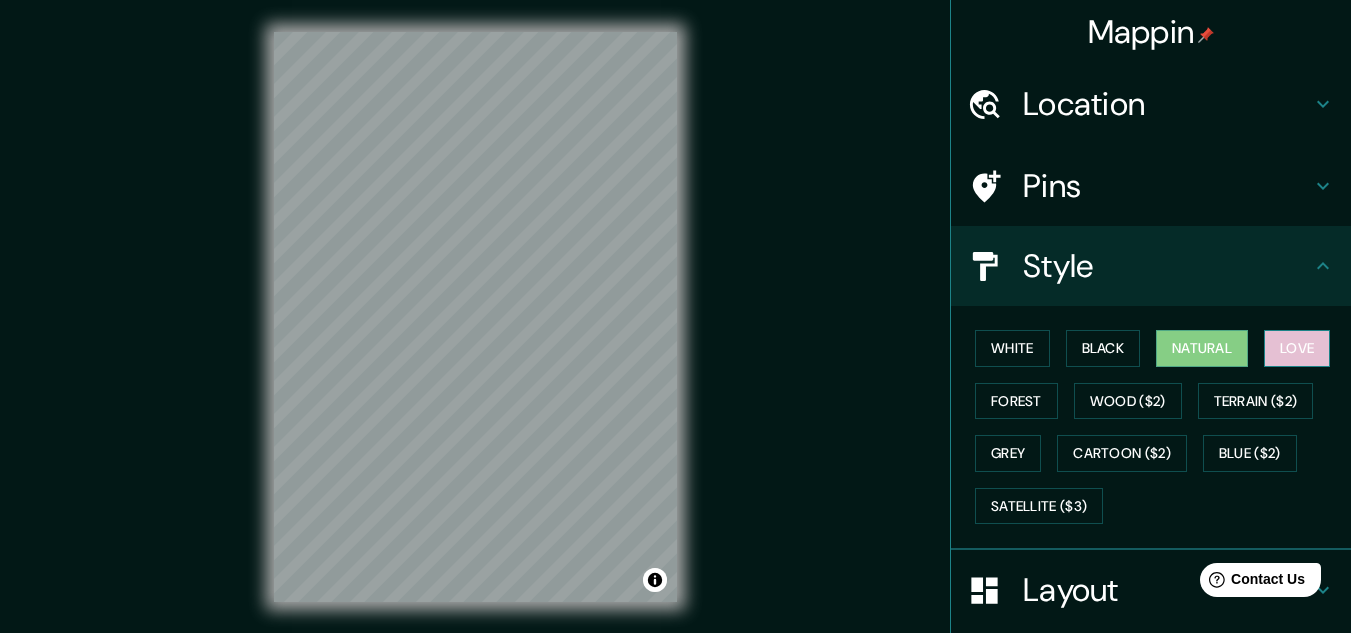 click on "Love" at bounding box center [1297, 348] 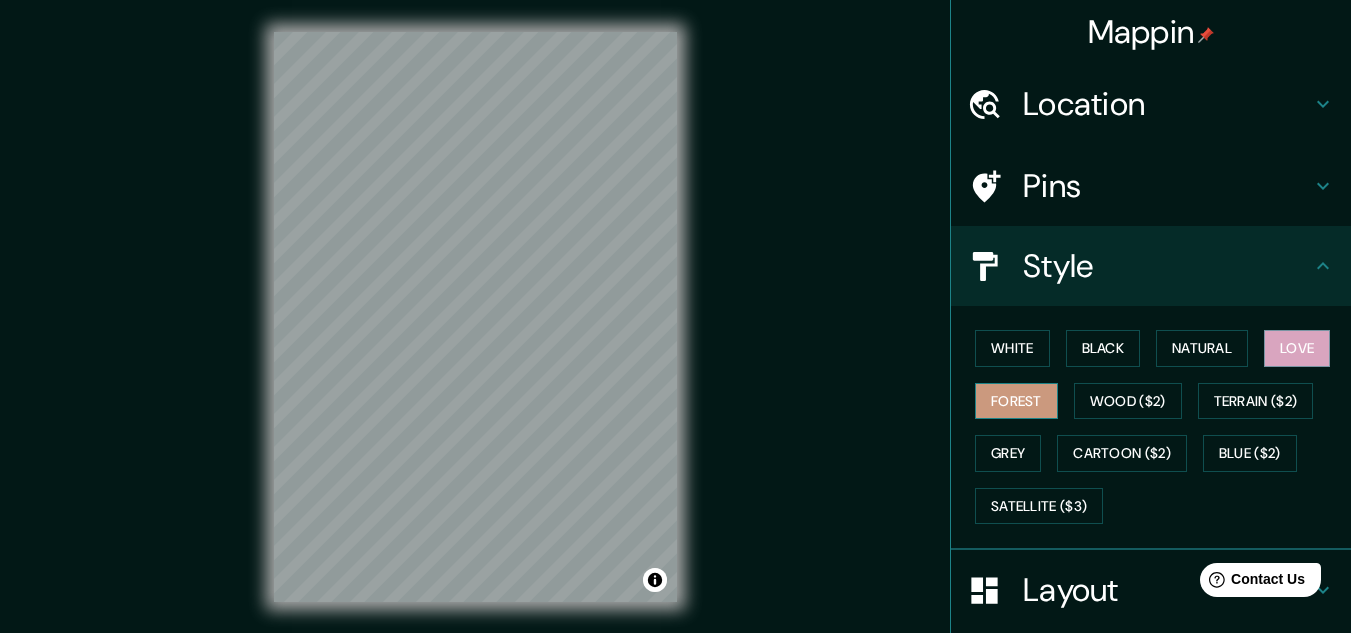 click on "Forest" at bounding box center [1016, 401] 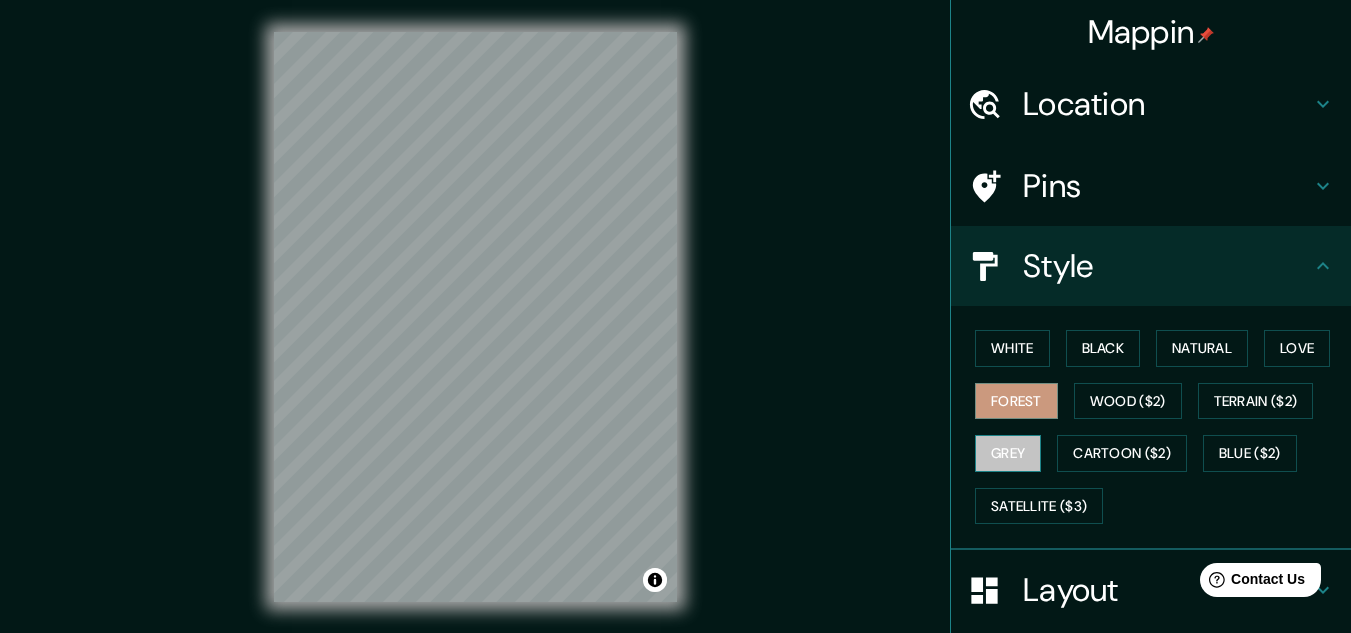 click on "Grey" at bounding box center (1008, 453) 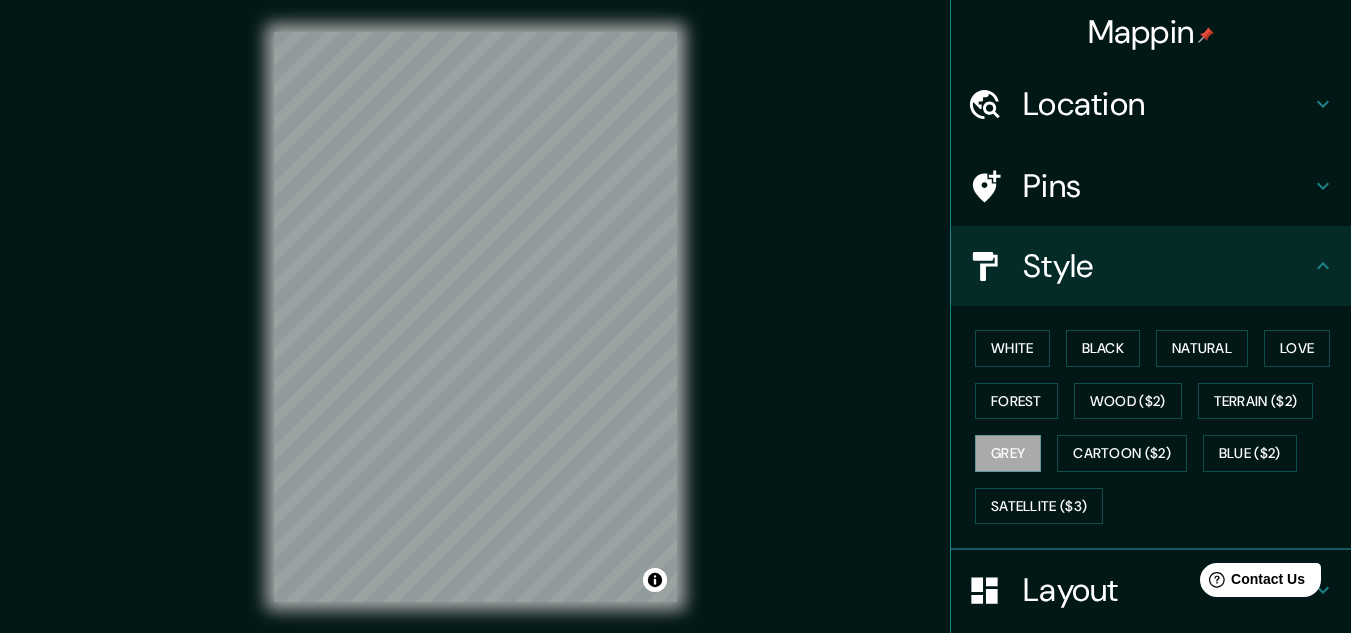 scroll, scrollTop: 200, scrollLeft: 0, axis: vertical 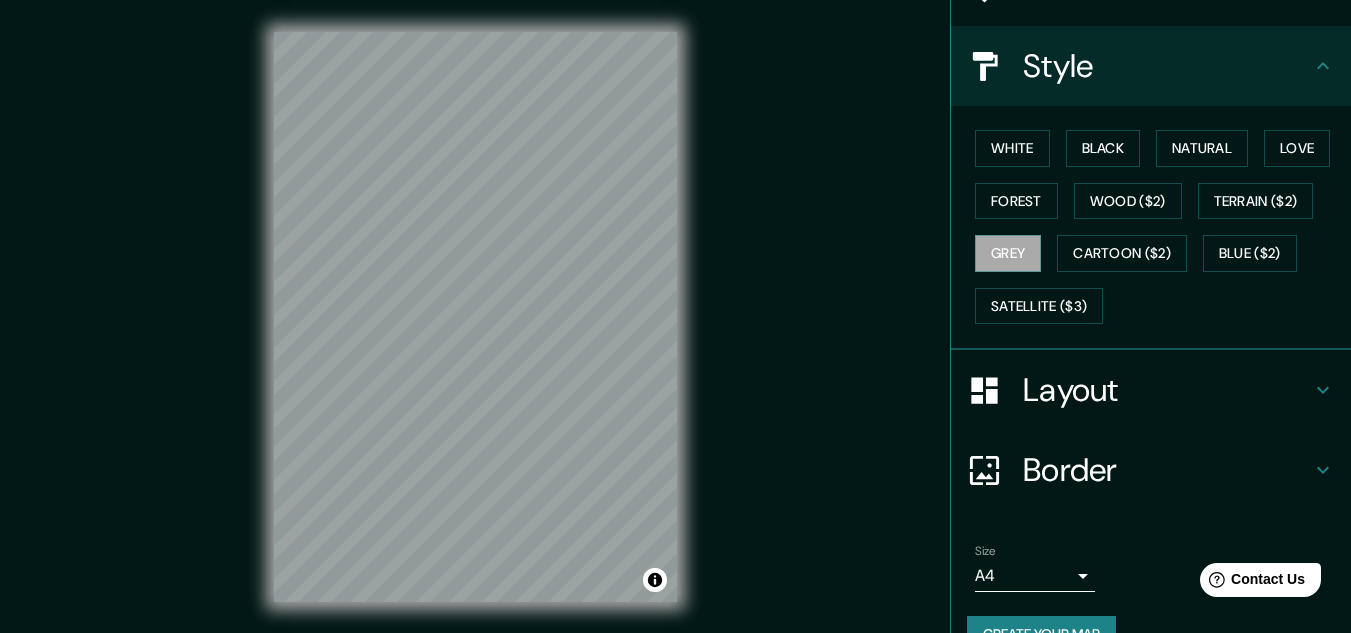 click on "Layout" at bounding box center (1167, 390) 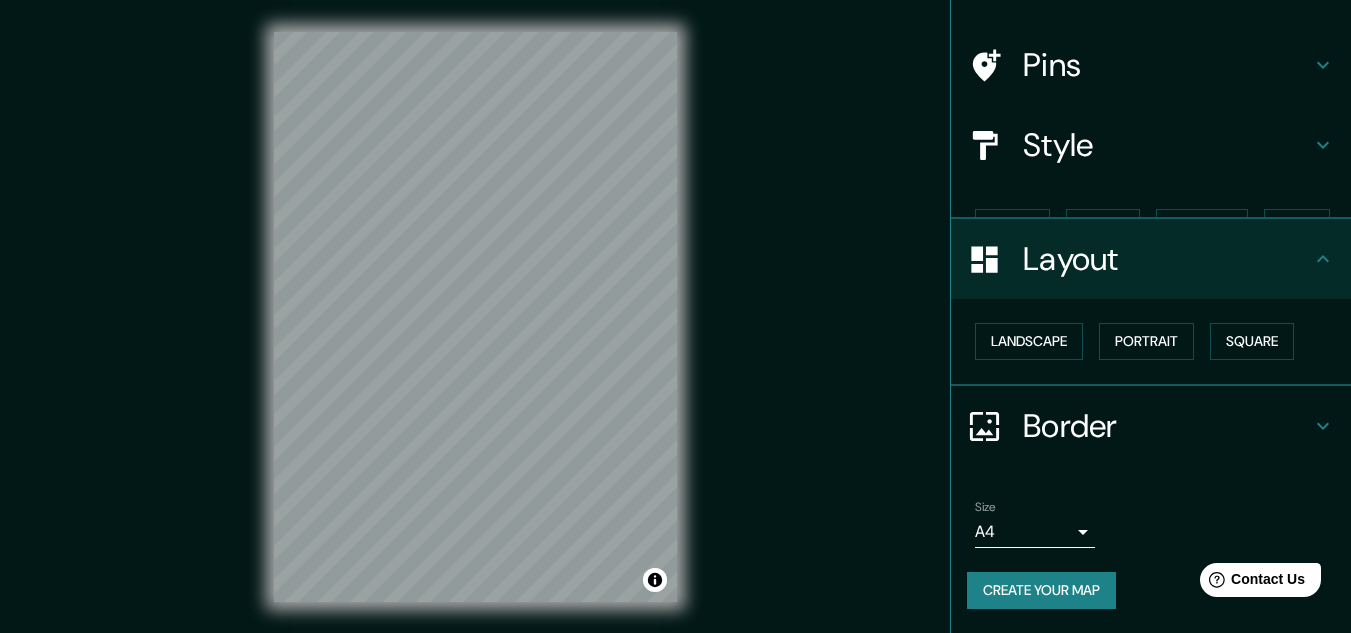 scroll, scrollTop: 86, scrollLeft: 0, axis: vertical 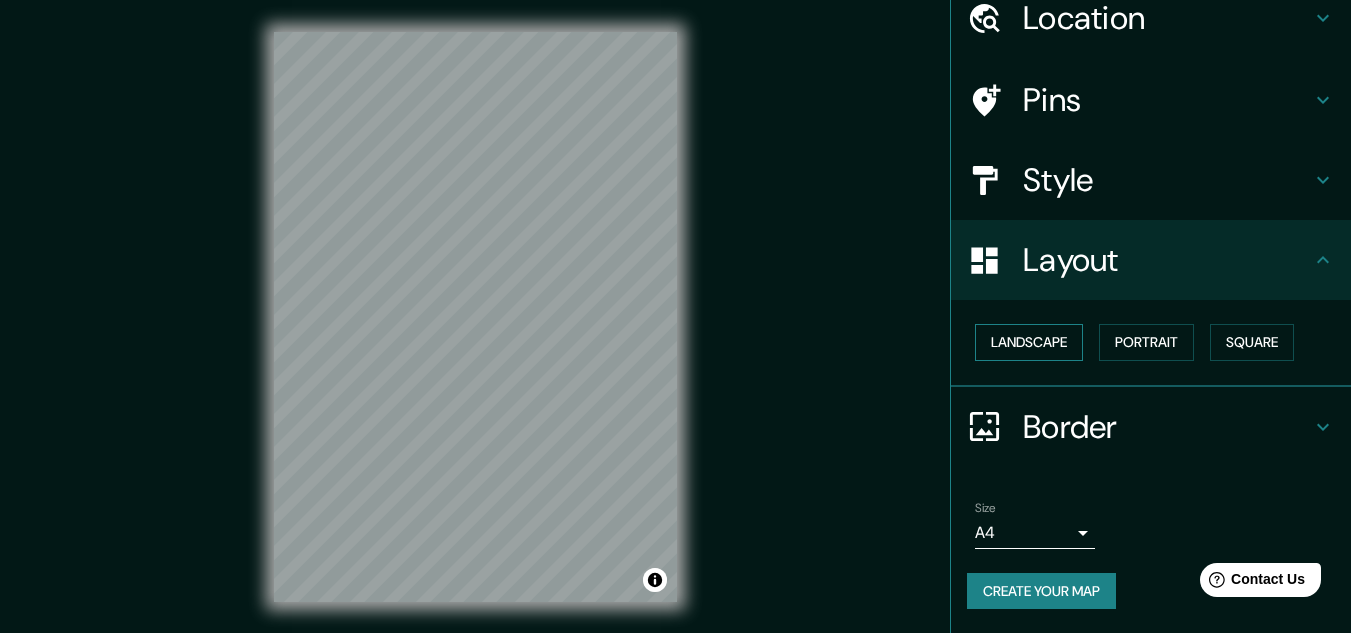click on "Landscape" at bounding box center [1029, 342] 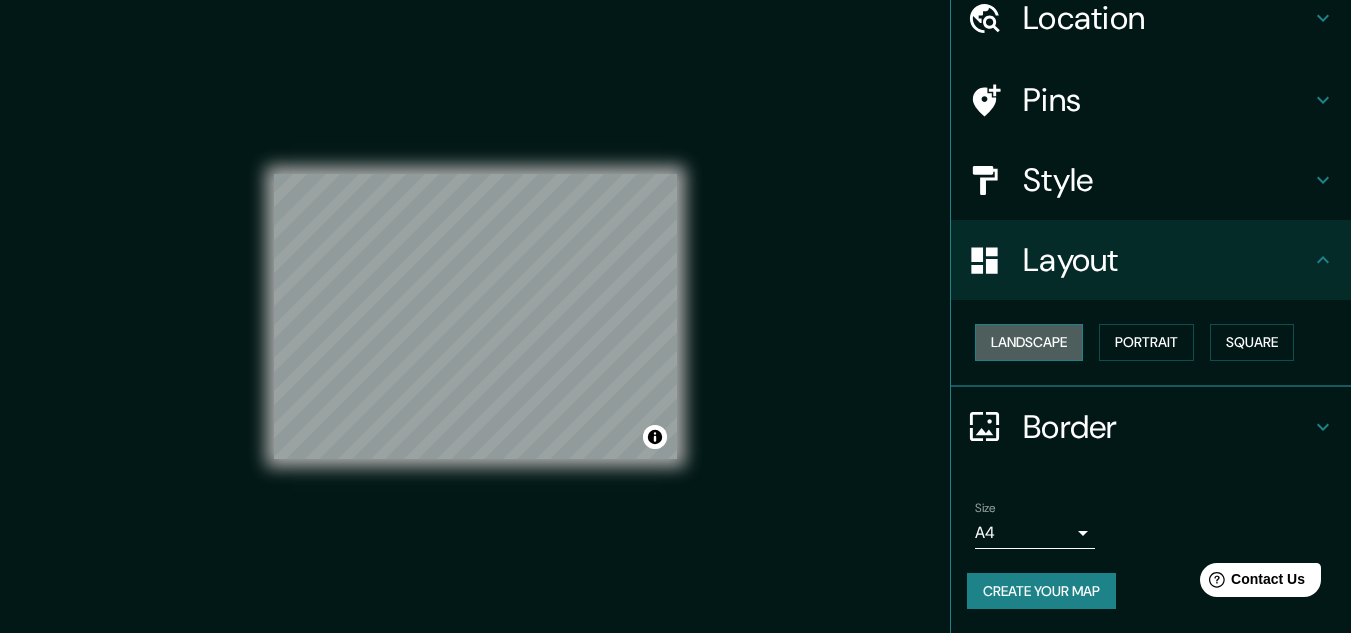 click on "Landscape" at bounding box center [1029, 342] 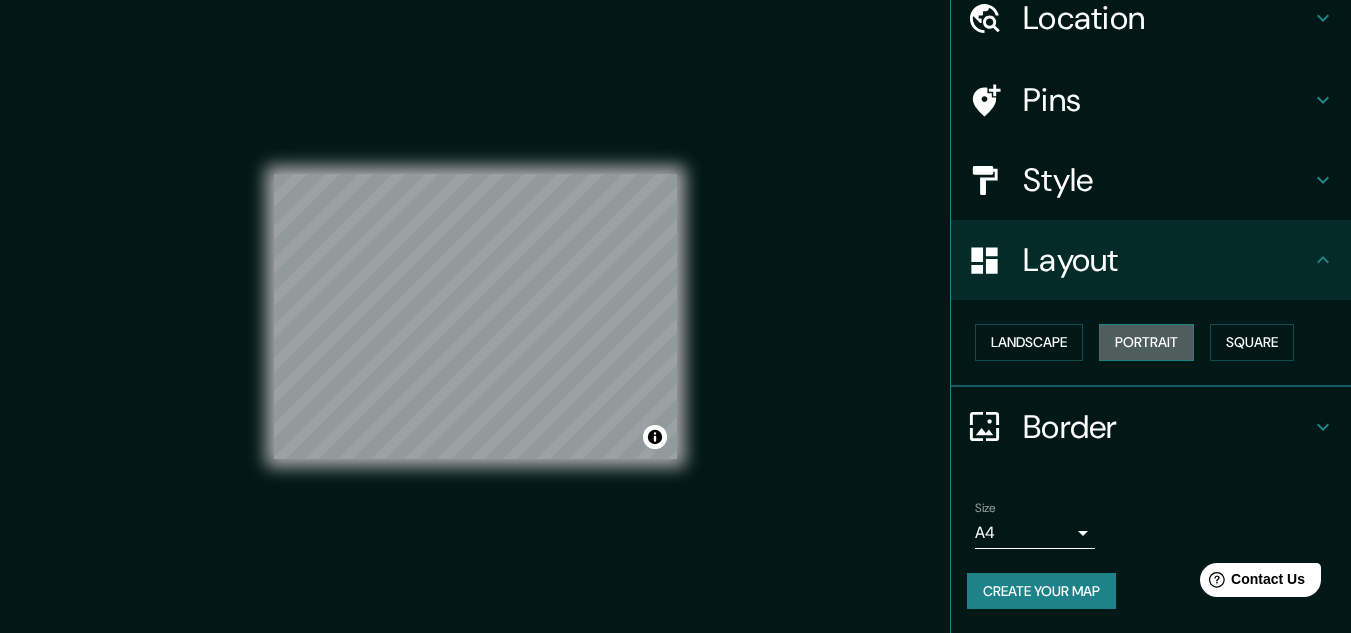 click on "Portrait" at bounding box center [1146, 342] 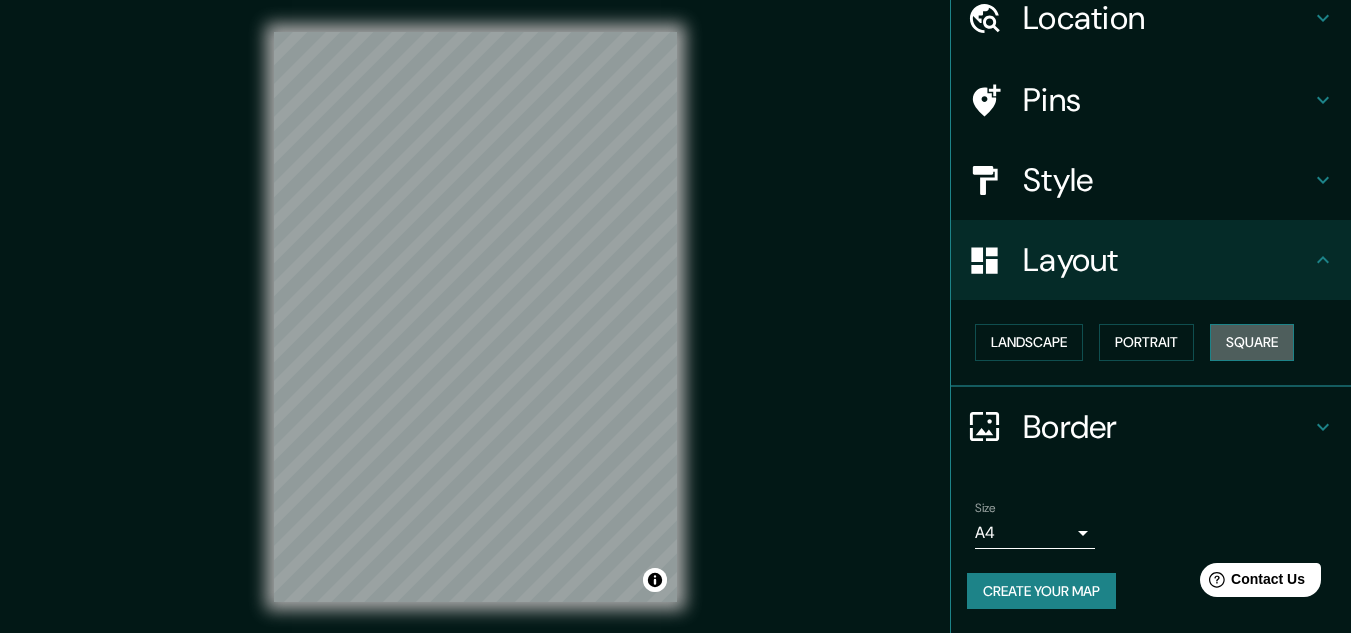 click on "Square" at bounding box center (1252, 342) 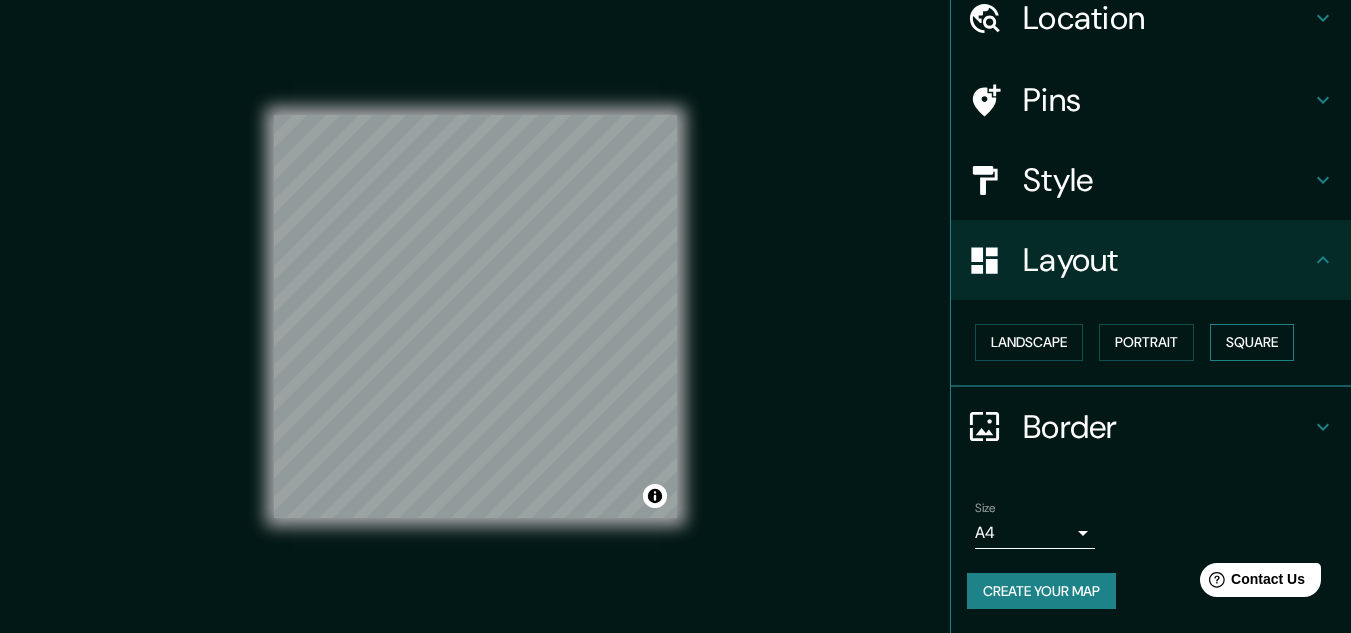 click on "Square" at bounding box center [1252, 342] 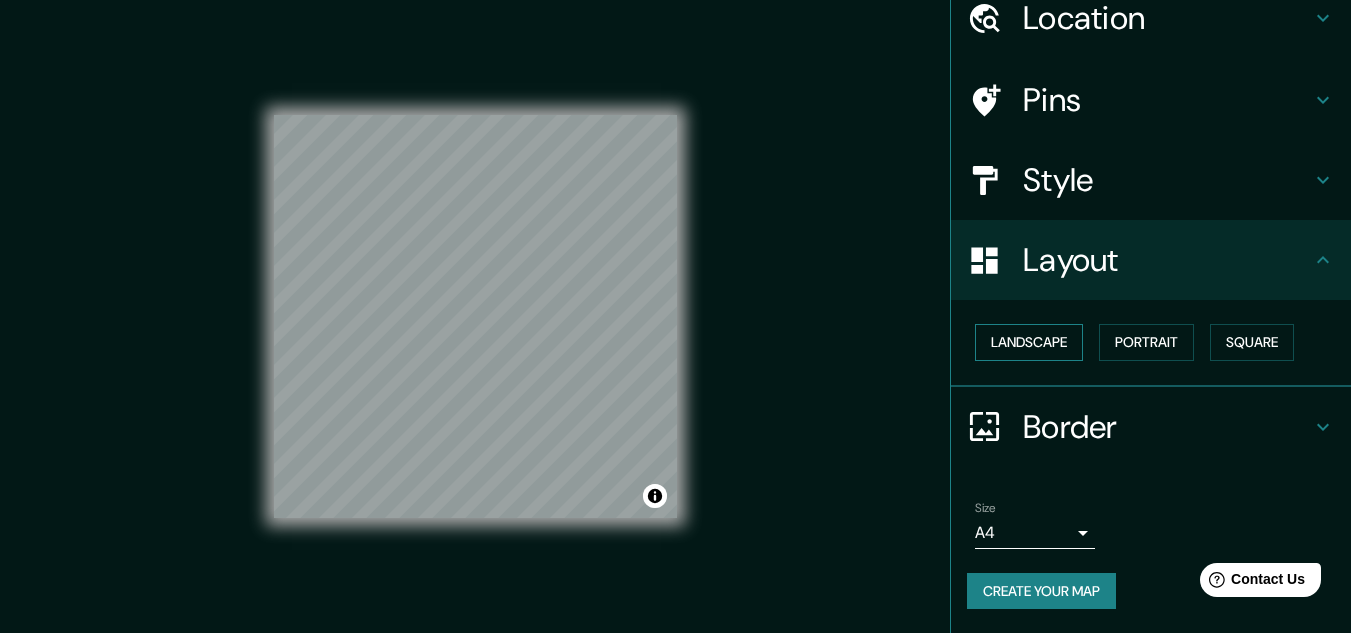 click on "Landscape" at bounding box center (1029, 342) 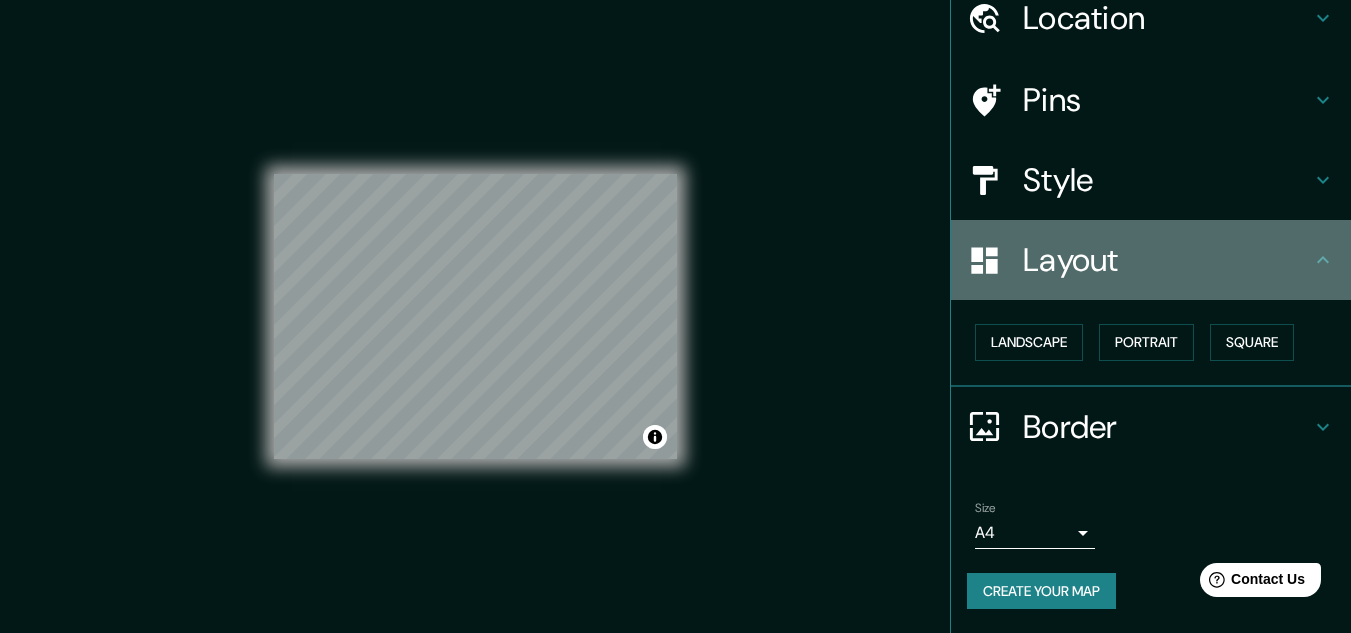 click on "Layout" at bounding box center (1167, 260) 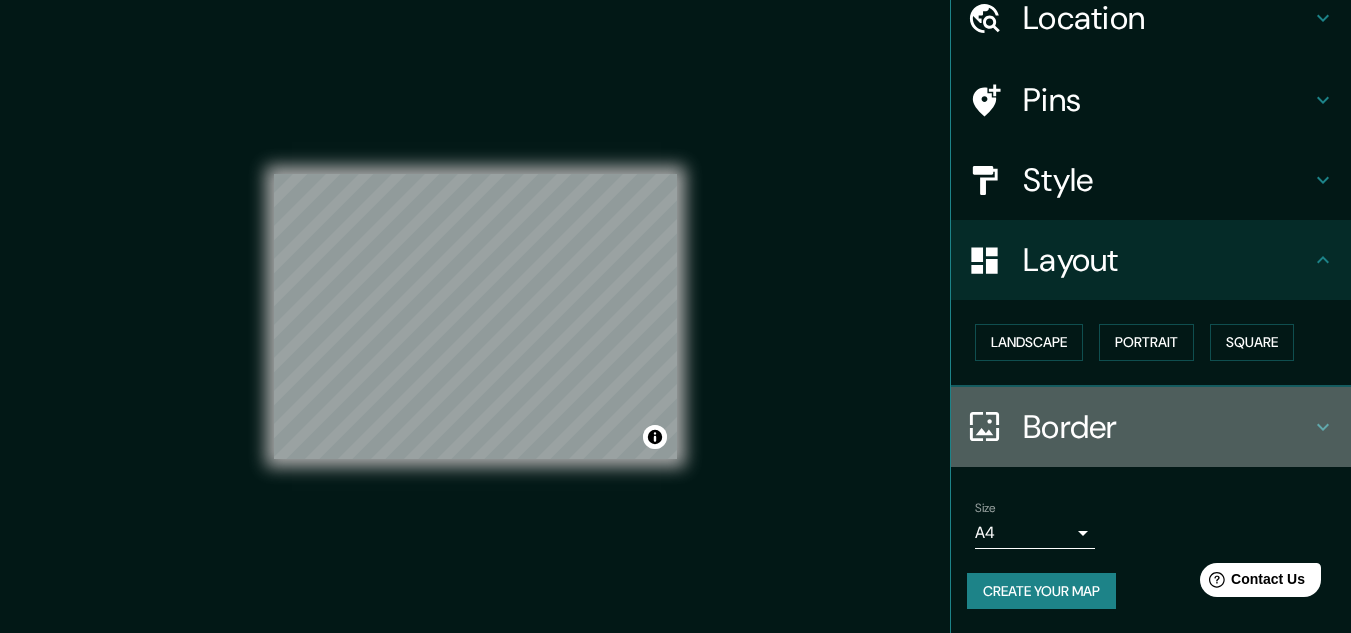 click on "Border" at bounding box center [1167, 427] 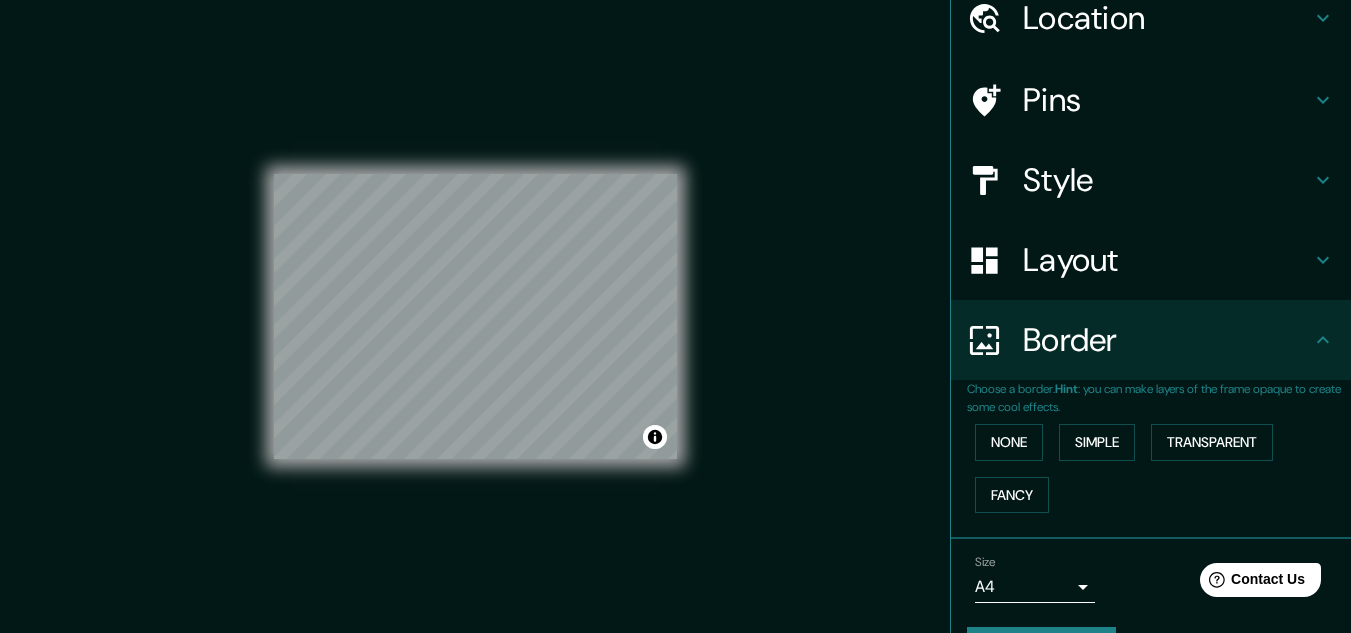 scroll, scrollTop: 0, scrollLeft: 0, axis: both 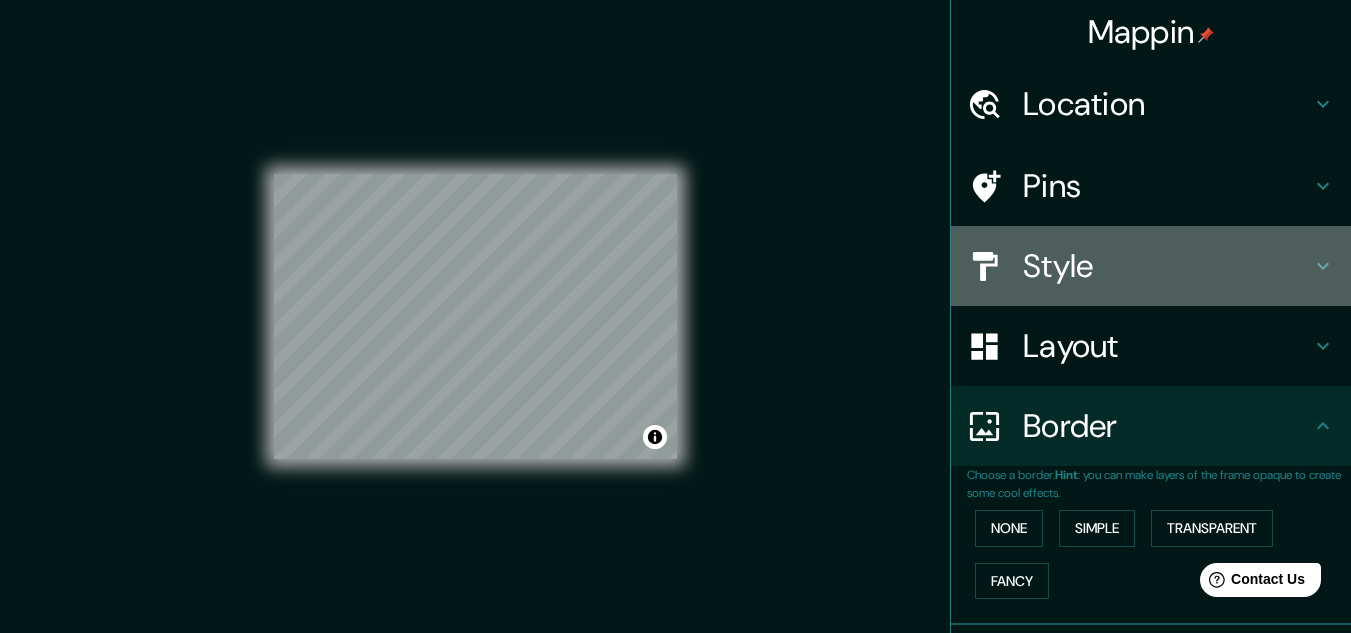 click on "Style" at bounding box center (1167, 266) 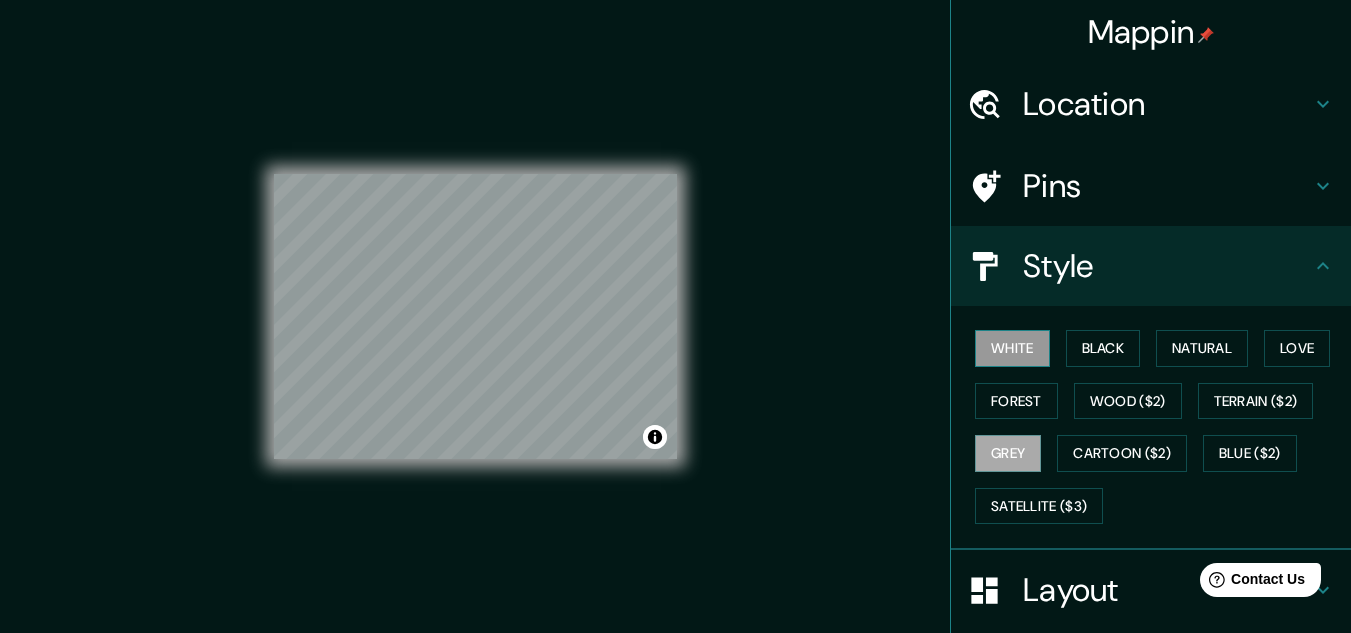 click on "White" at bounding box center (1012, 348) 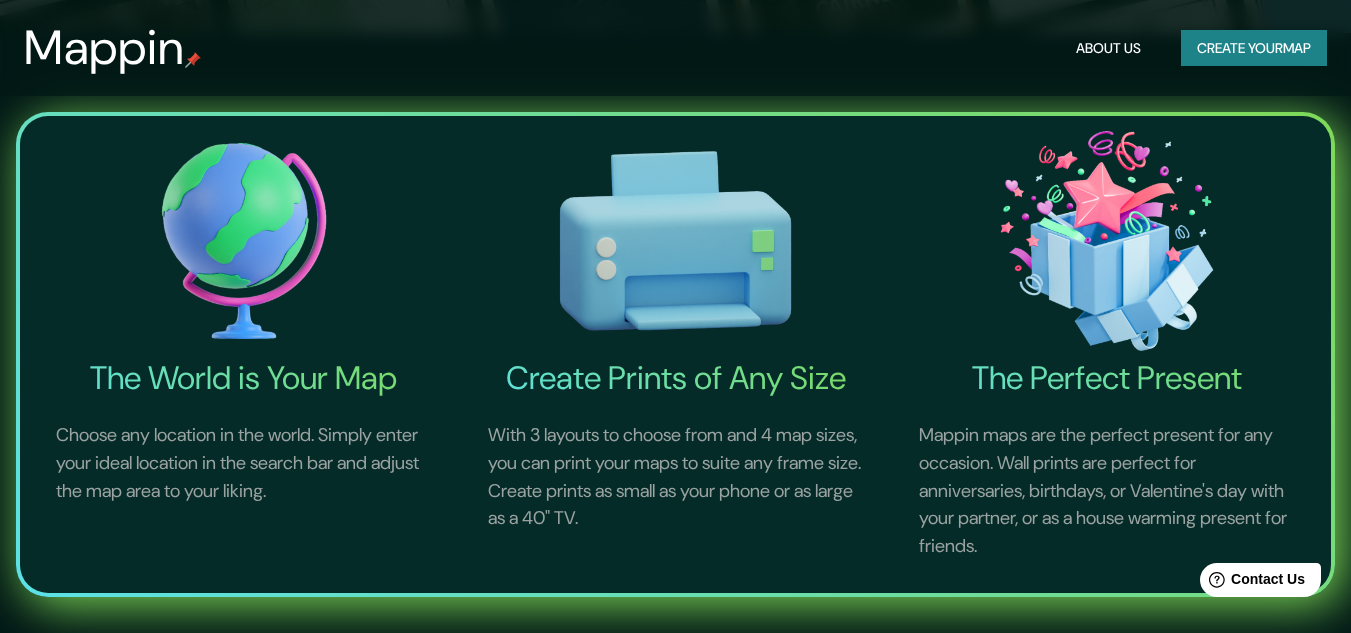 scroll, scrollTop: 700, scrollLeft: 0, axis: vertical 